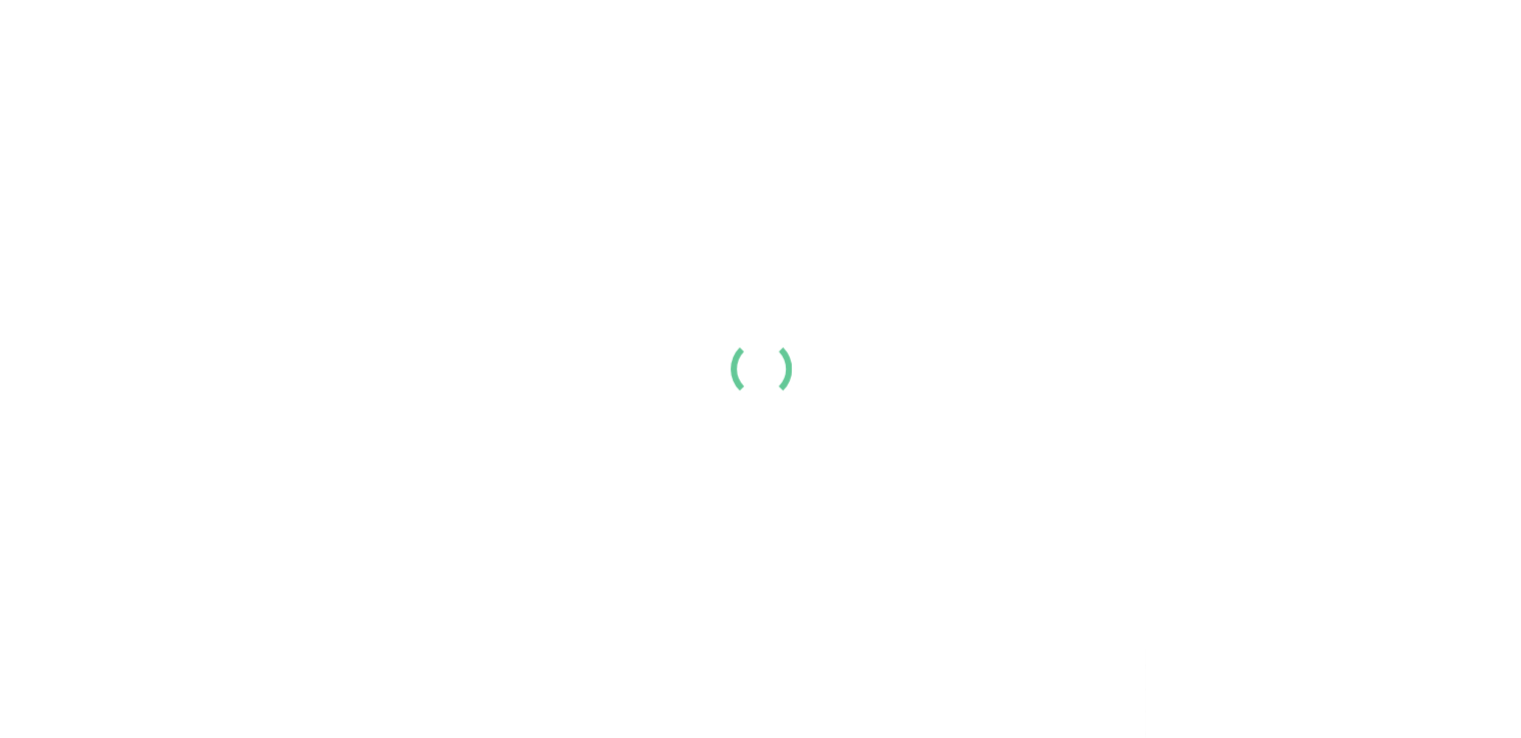 scroll, scrollTop: 0, scrollLeft: 0, axis: both 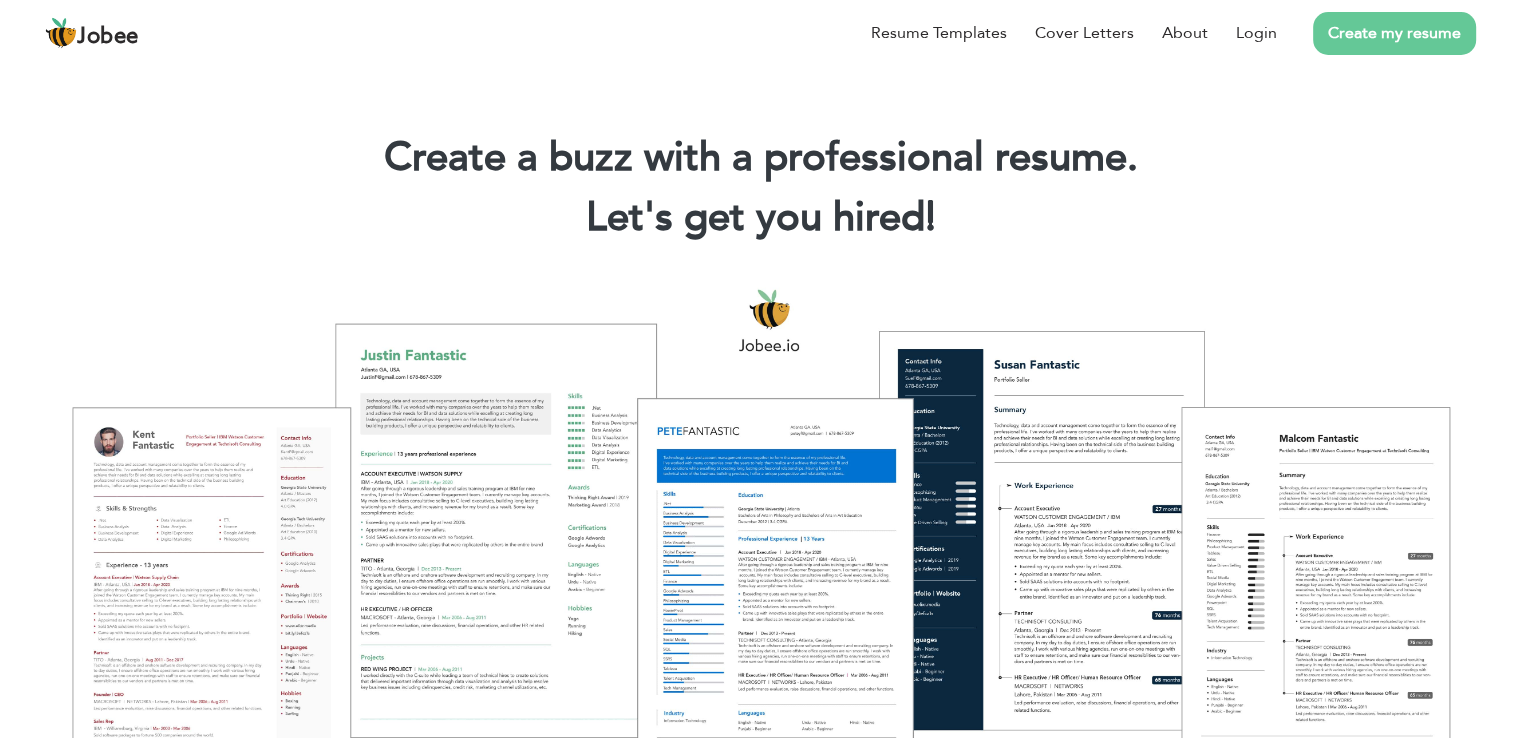 click on "Create my resume" at bounding box center [1394, 33] 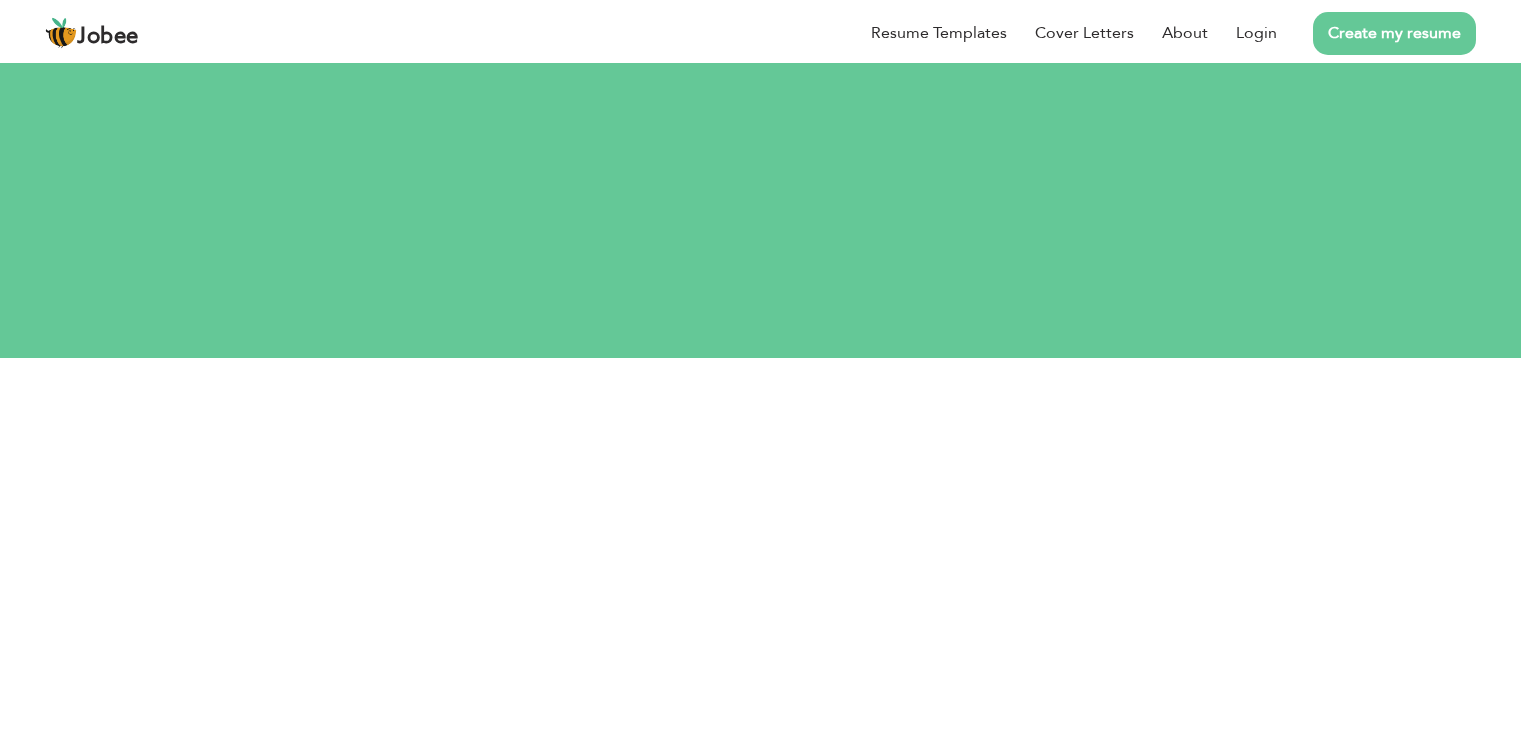 scroll, scrollTop: 0, scrollLeft: 0, axis: both 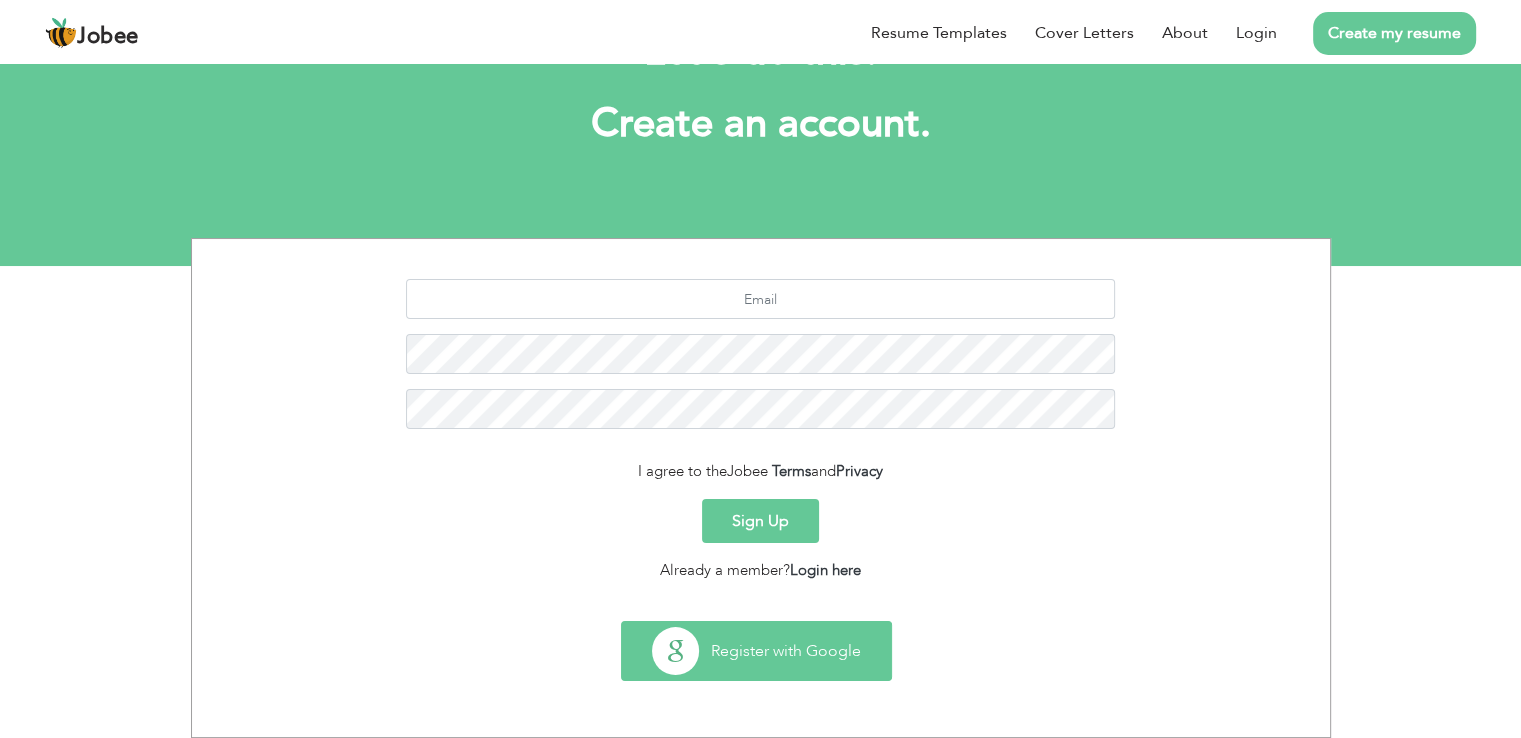 click on "Register with Google" at bounding box center (756, 651) 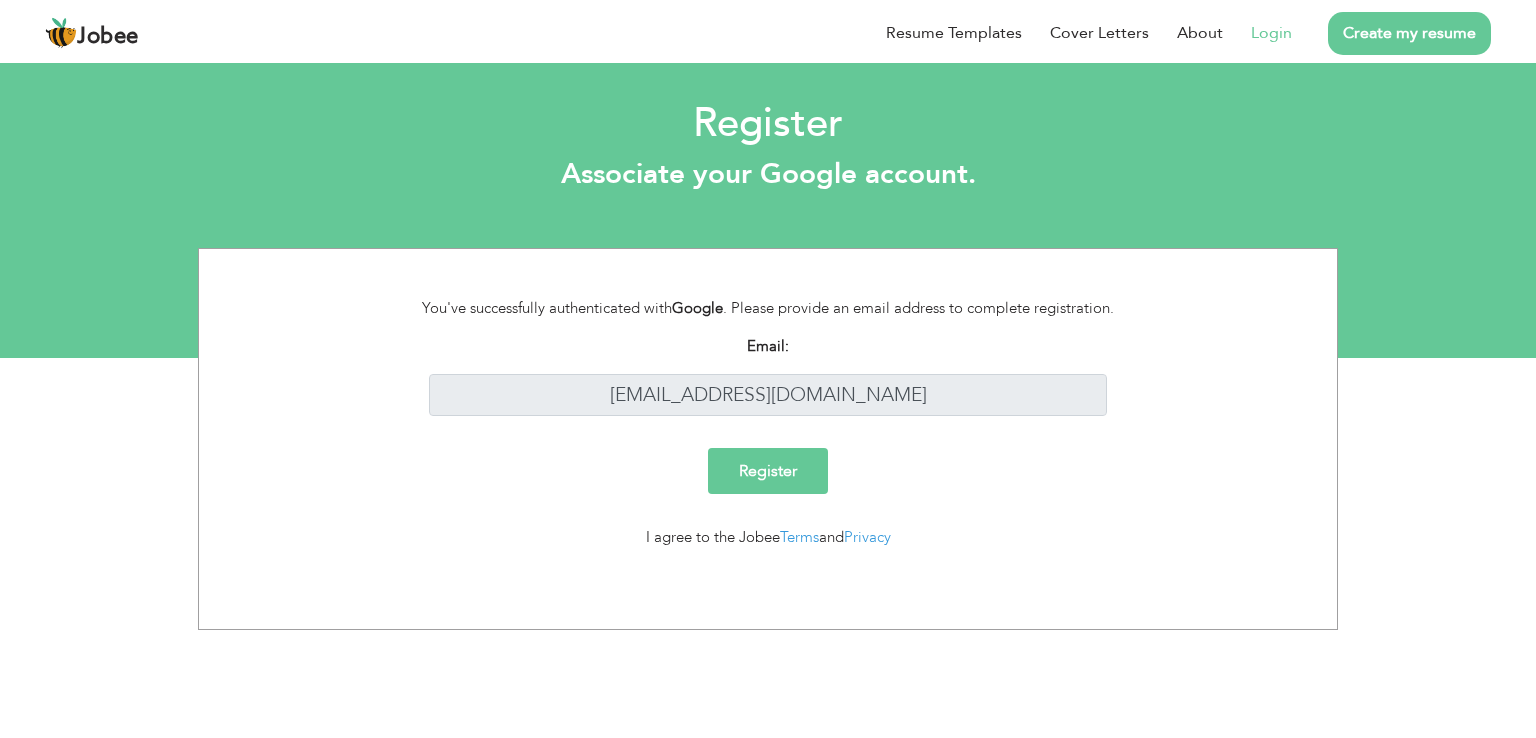 scroll, scrollTop: 0, scrollLeft: 0, axis: both 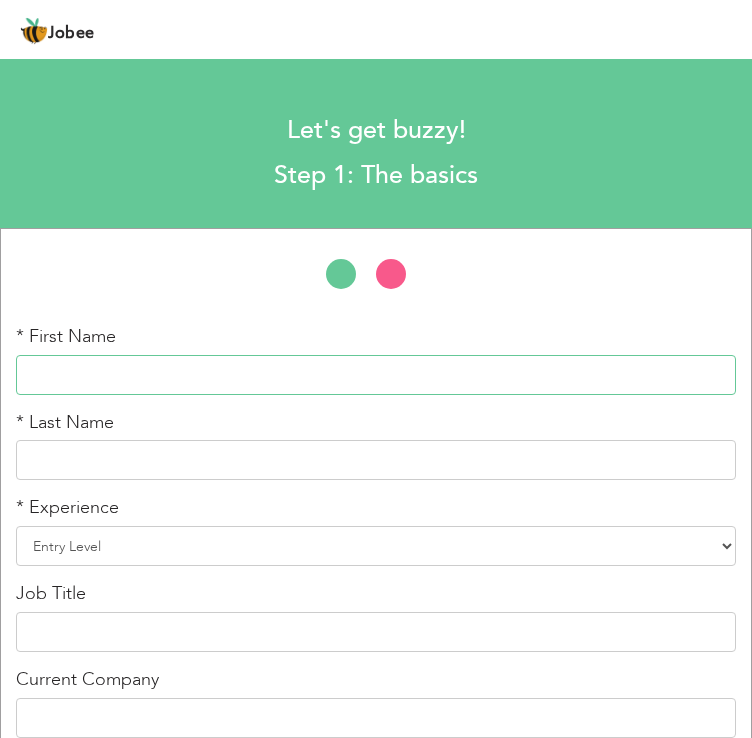 click at bounding box center (376, 375) 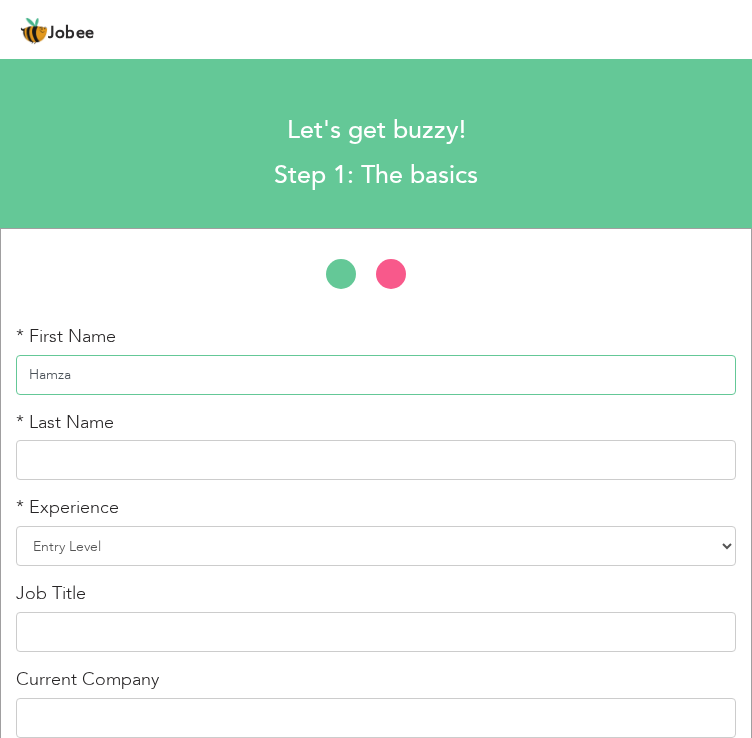 type on "Hamza" 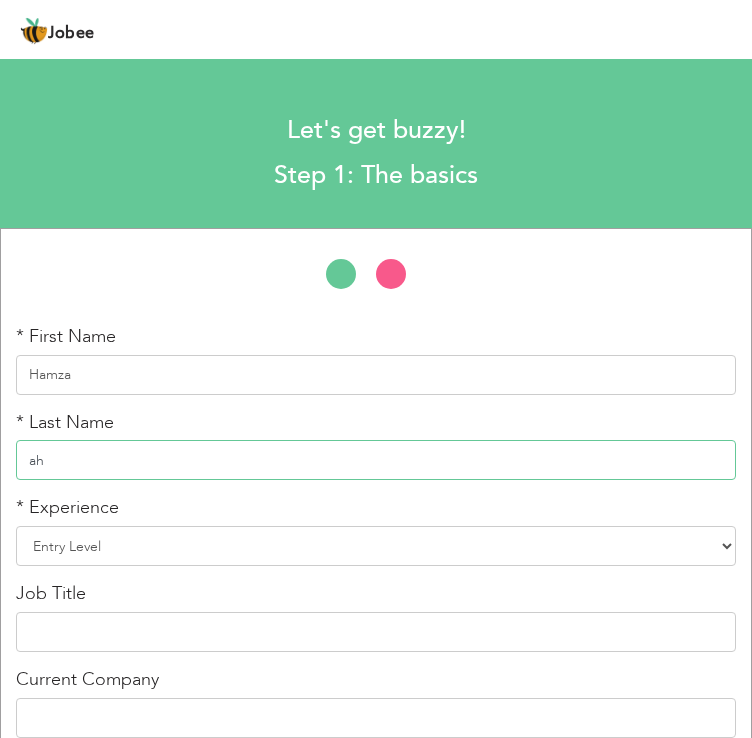 type on "a" 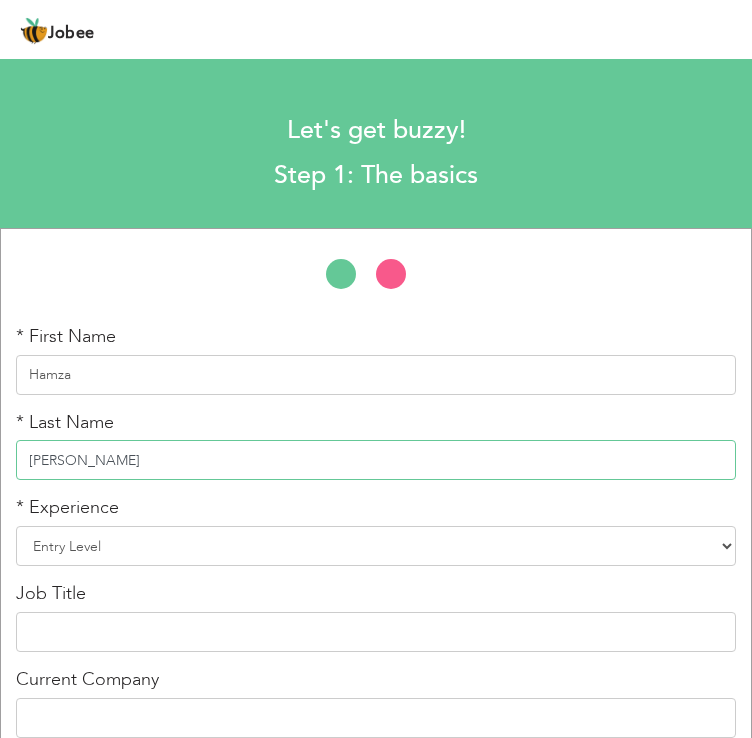 type on "Ahmed" 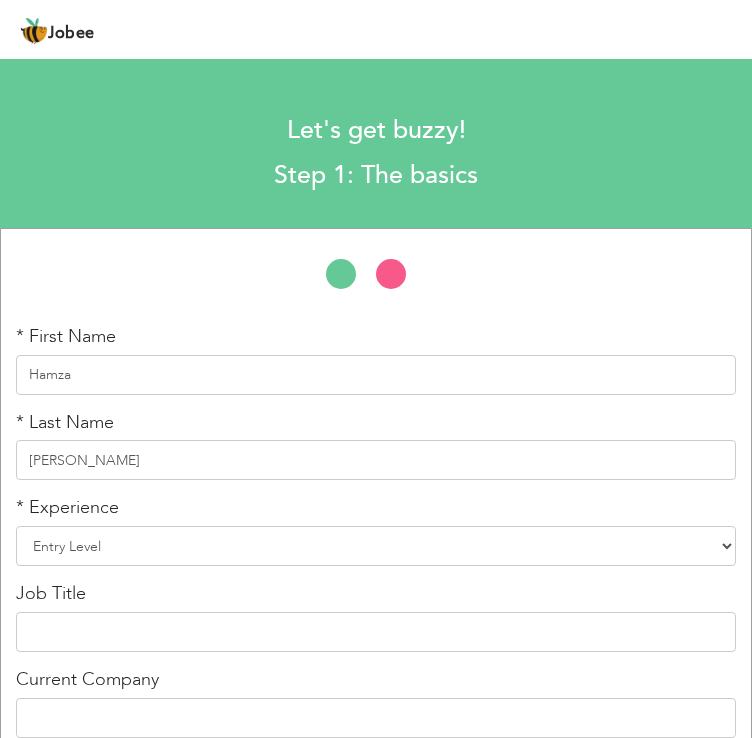 click on "* Experience
Entry Level
Less than 1 Year
1 Year
2 Years
3 Years
4 Years
5 Years
6 Years
7 Years
8 Years
9 Years
10 Years
11 Years
12 Years
13 Years
14 Years
15 Years
16 Years
17 Years
18 Years
19 Years
20 Years
21 Years
22 Years
23 Years
24 Years
25 Years
26 Years
27 Years
28 Years
29 Years
30 Years
31 Years
32 Years
33 Years
34 Years
35 Years
More than 35 Years" at bounding box center (376, 538) 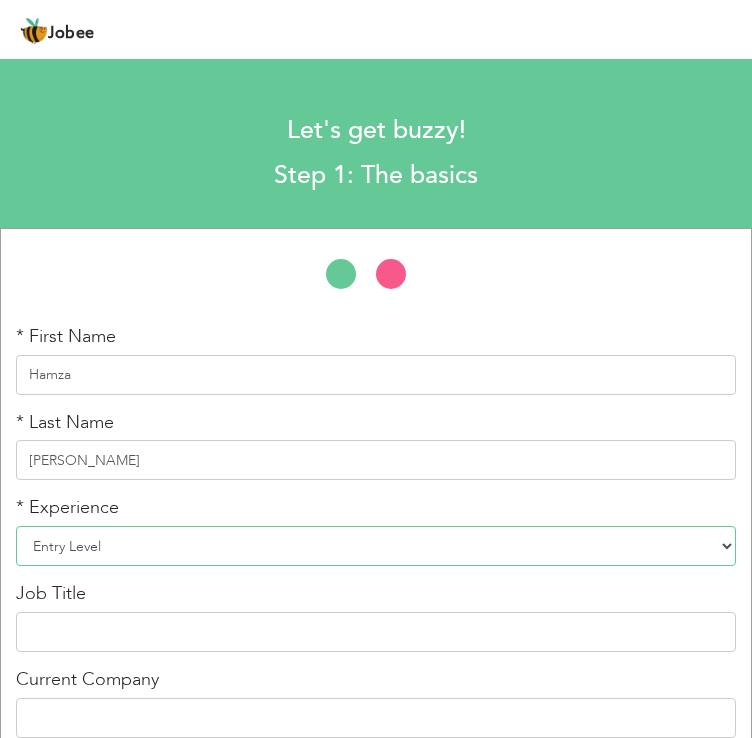 click on "Entry Level
Less than 1 Year
1 Year
2 Years
3 Years
4 Years
5 Years
6 Years
7 Years
8 Years
9 Years
10 Years
11 Years
12 Years
13 Years
14 Years
15 Years
16 Years
17 Years
18 Years
19 Years
20 Years
21 Years
22 Years
23 Years
24 Years
25 Years
26 Years
27 Years
28 Years
29 Years
30 Years
31 Years
32 Years
33 Years
34 Years
35 Years
More than 35 Years" at bounding box center (376, 546) 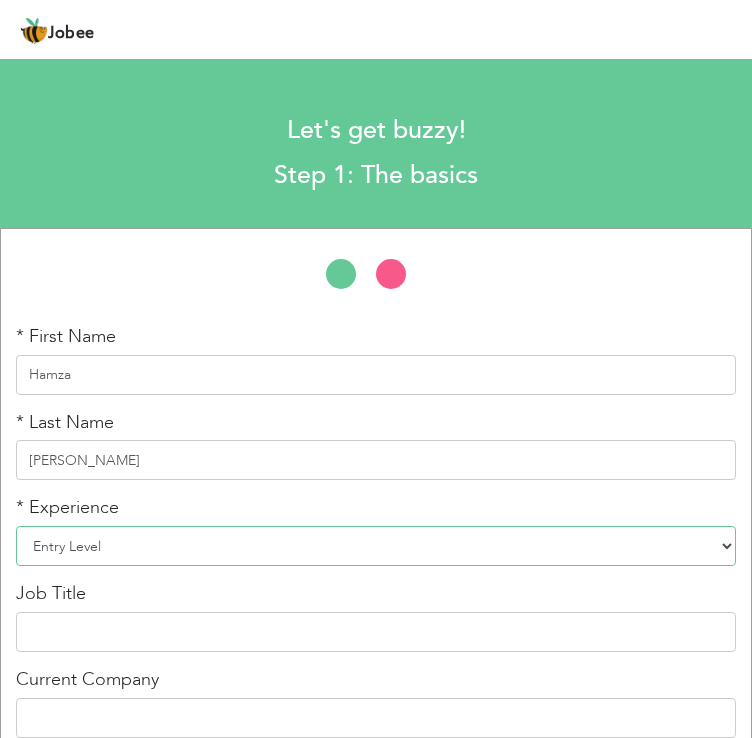 select on "16" 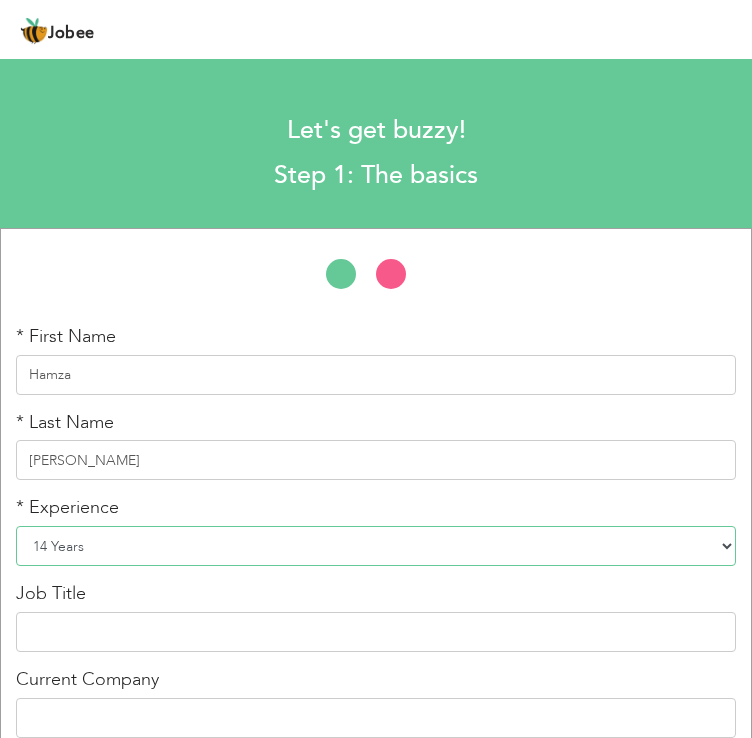 click on "Entry Level
Less than 1 Year
1 Year
2 Years
3 Years
4 Years
5 Years
6 Years
7 Years
8 Years
9 Years
10 Years
11 Years
12 Years
13 Years
14 Years
15 Years
16 Years
17 Years
18 Years
19 Years
20 Years
21 Years
22 Years
23 Years
24 Years
25 Years
26 Years
27 Years
28 Years
29 Years
30 Years
31 Years
32 Years
33 Years
34 Years
35 Years
More than 35 Years" at bounding box center (376, 546) 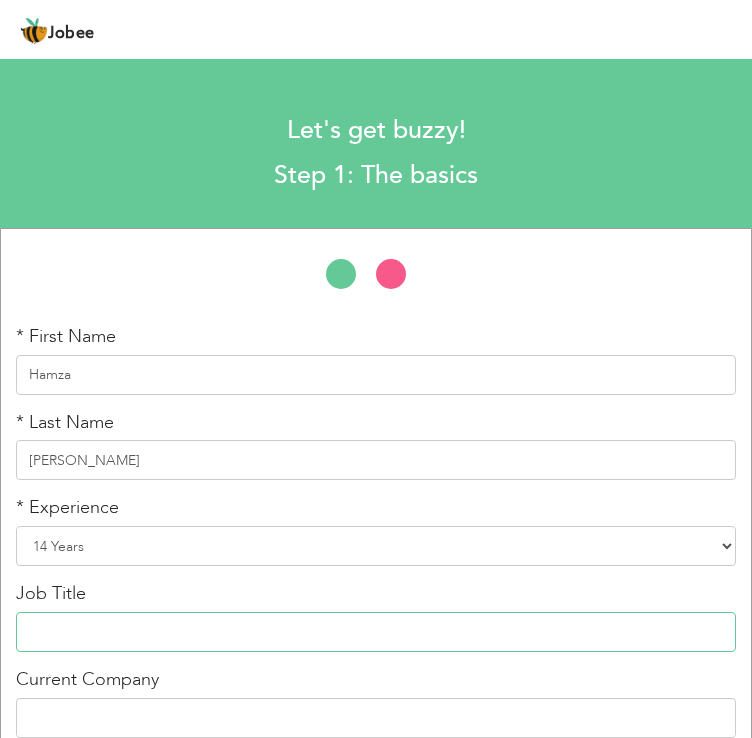 click at bounding box center [376, 632] 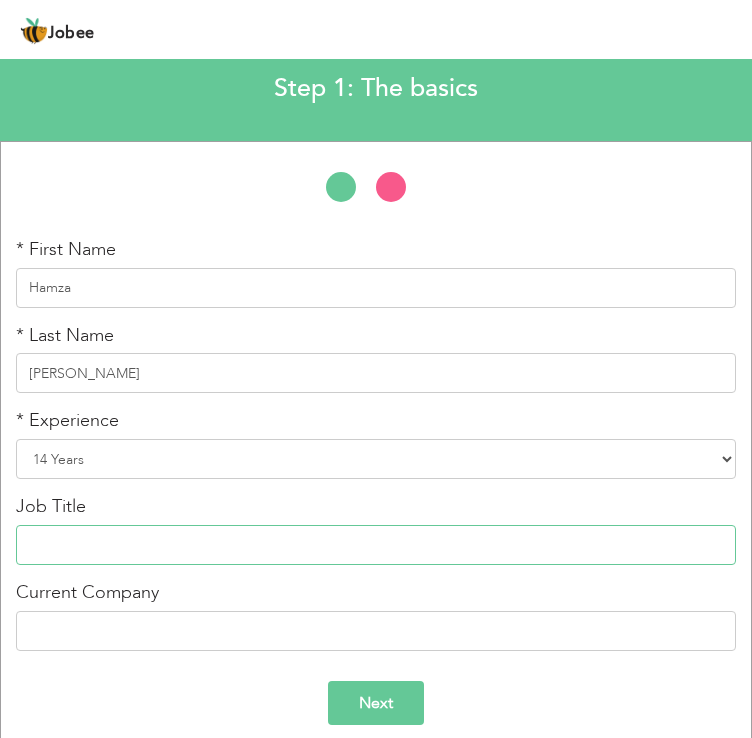 scroll, scrollTop: 104, scrollLeft: 0, axis: vertical 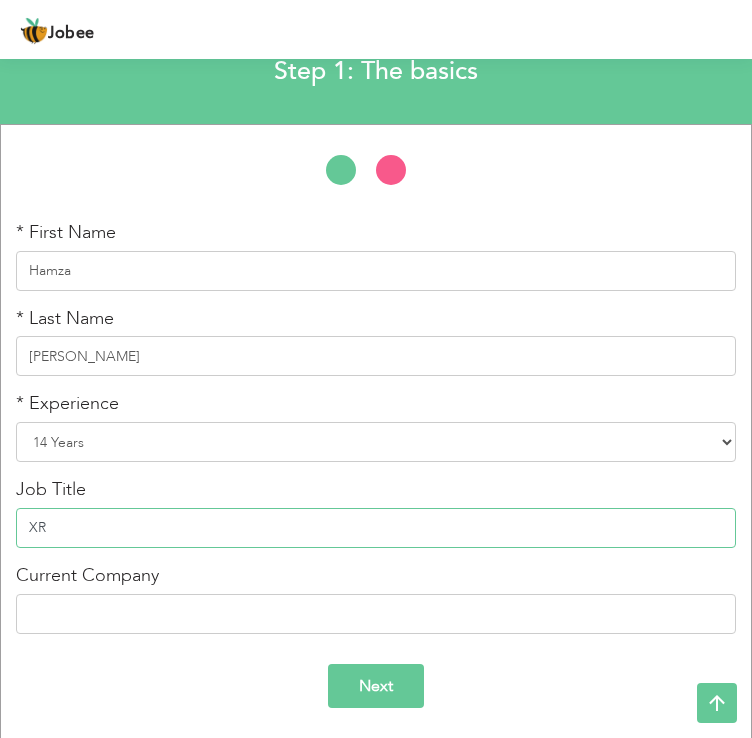 type on "X" 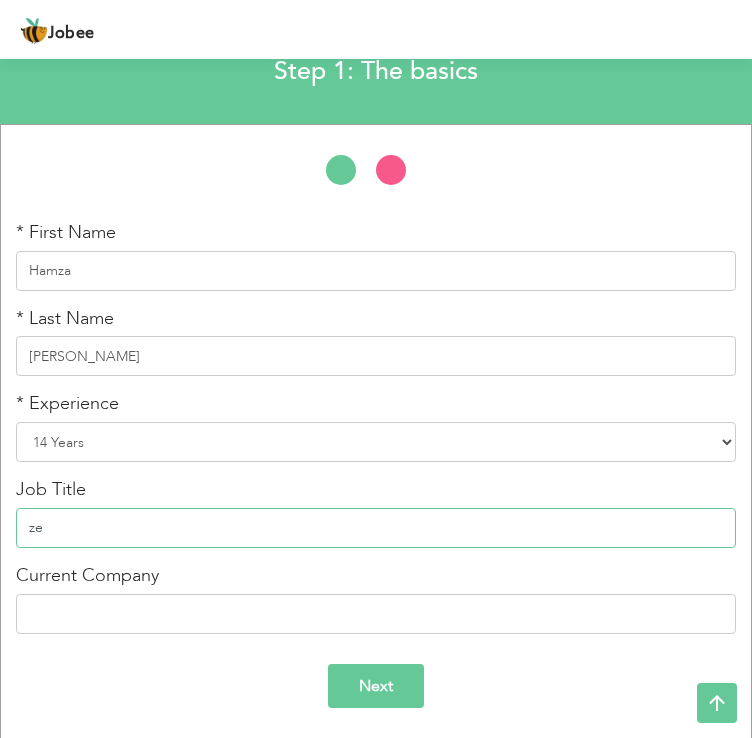 type on "z" 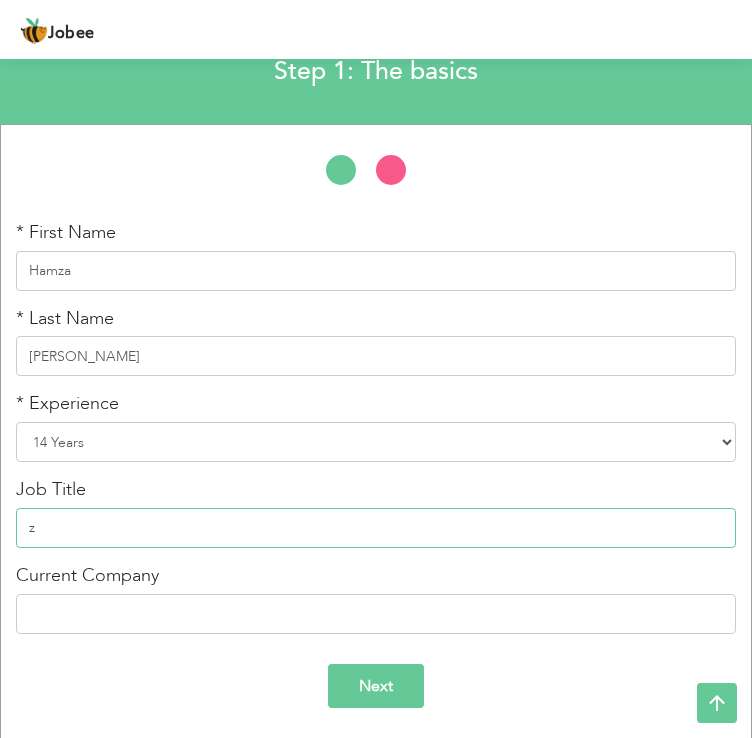 type 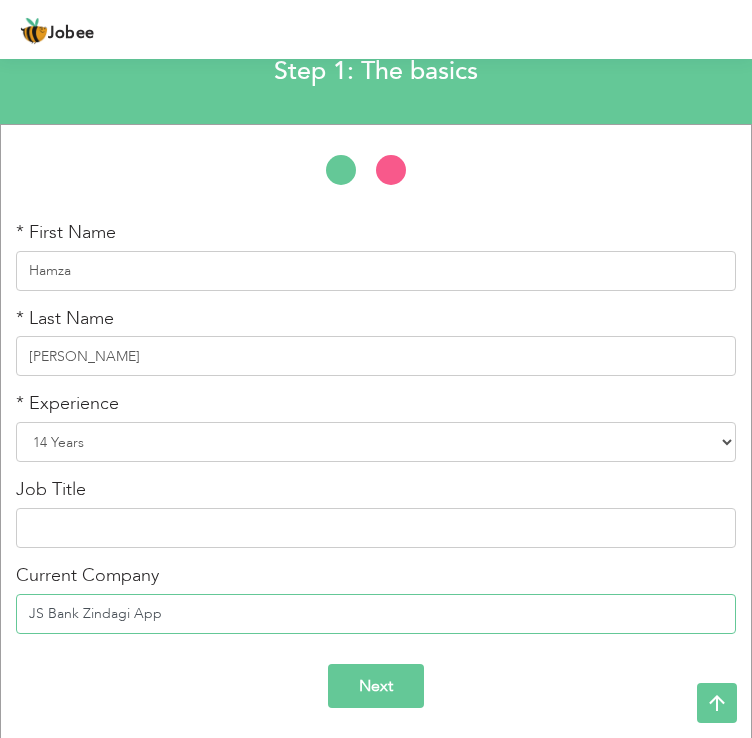 type on "JS Bank Zindagi App" 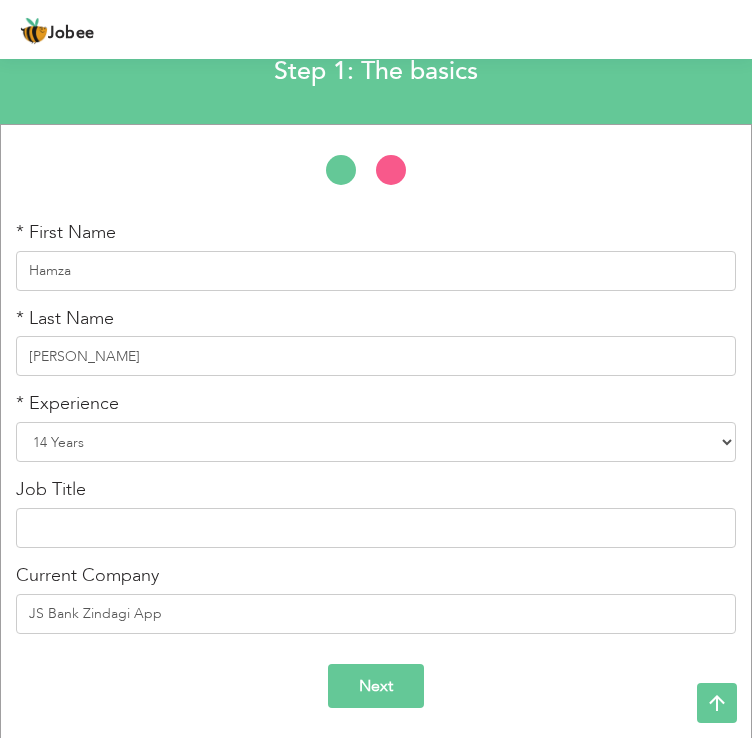 click on "Next" at bounding box center [376, 686] 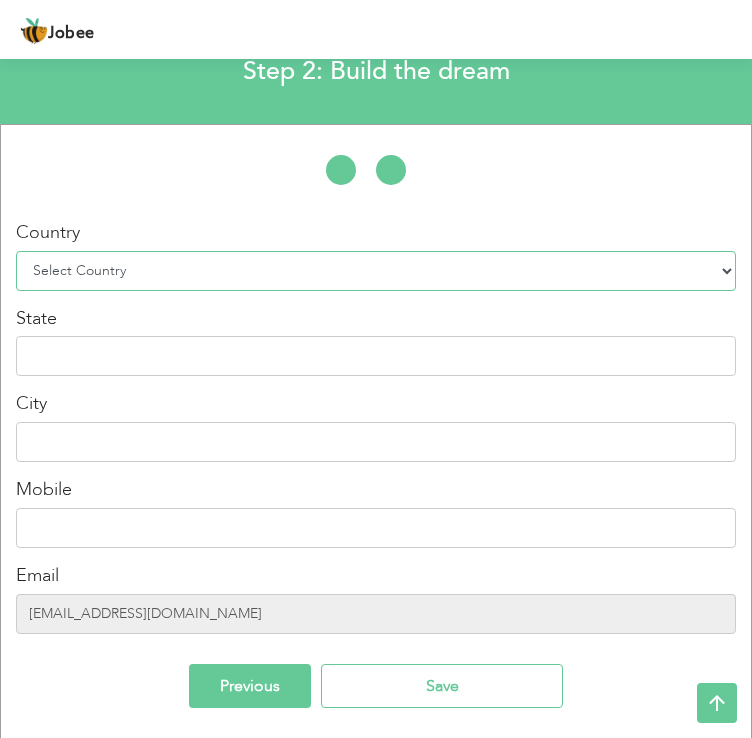 click on "Select Country
Afghanistan
Albania
Algeria
American Samoa
Andorra
Angola
Anguilla
Antarctica
Antigua and Barbuda
Argentina
Armenia
Aruba
Australia
Austria
Azerbaijan
Bahamas
Bahrain
Bangladesh
Barbados
Belarus
Belgium
Belize
Benin
Bermuda
Bhutan
Bolivia
Bosnia-Herzegovina
Botswana
Bouvet Island
Brazil
British Indian Ocean Territory
Brunei Darussalam
Bulgaria
Burkina Faso
Burundi
Cambodia
Cameroon
Canada
Cape Verde
Cayman Islands
Central African Republic
Chad
Chile
China
Christmas Island
Cocos (Keeling) Islands
Colombia
Comoros
Congo
Congo, Dem. Republic
Cook Islands
Costa Rica
Croatia
Cuba
Cyprus
Czech Rep
Denmark
Djibouti
Dominica
Dominican Republic
Ecuador
Egypt
El Salvador
Equatorial Guinea
Eritrea
Estonia
Ethiopia
European Union
Falkland Islands (Malvinas)
Faroe Islands
Fiji
Finland
France
French Guiana
French Southern Territories
Gabon
Gambia
Georgia" at bounding box center (376, 271) 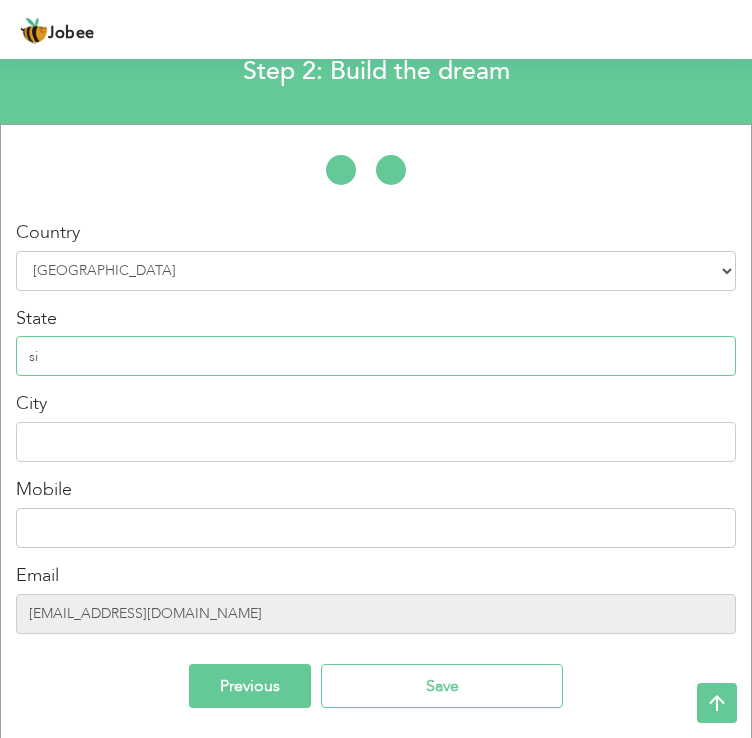 type on "s" 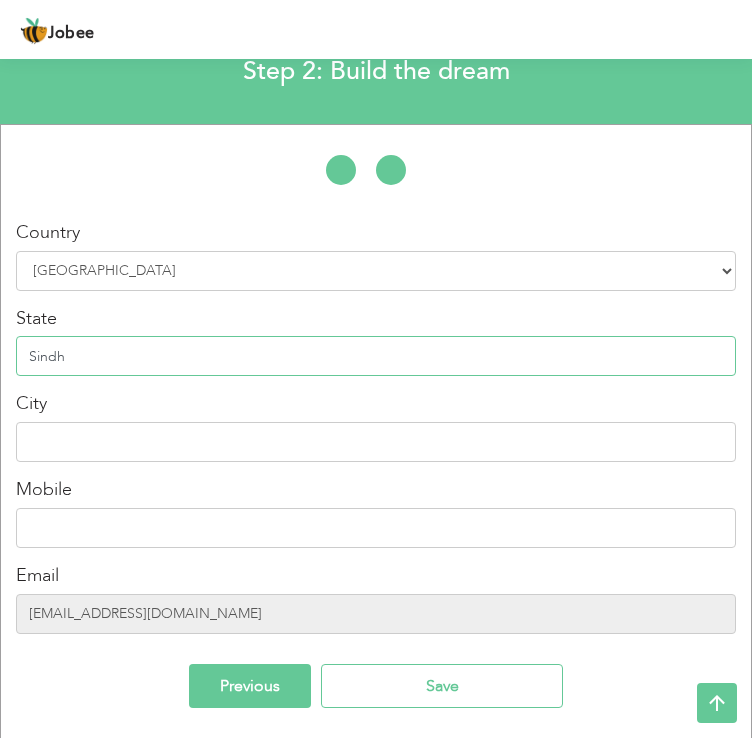 type on "Sindh" 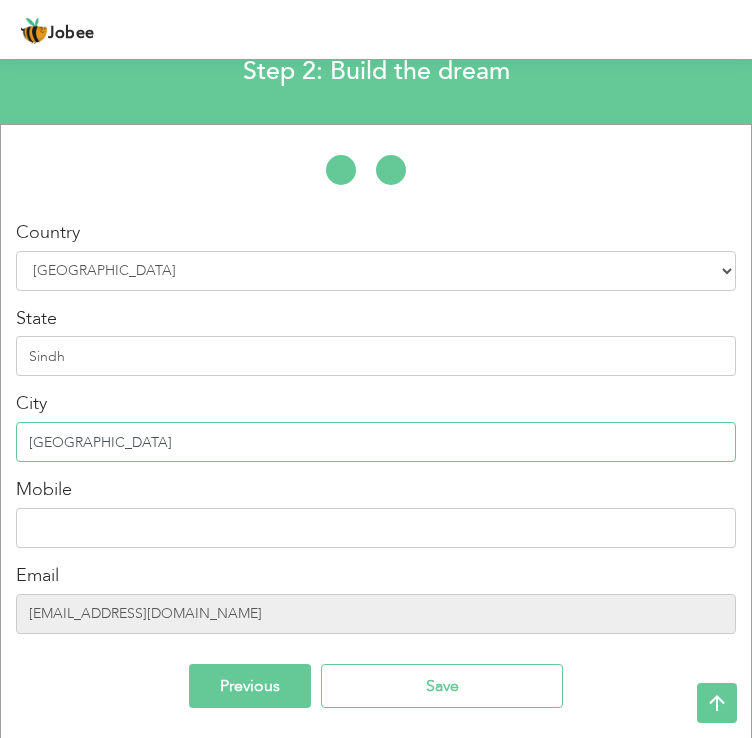 type on "[GEOGRAPHIC_DATA]" 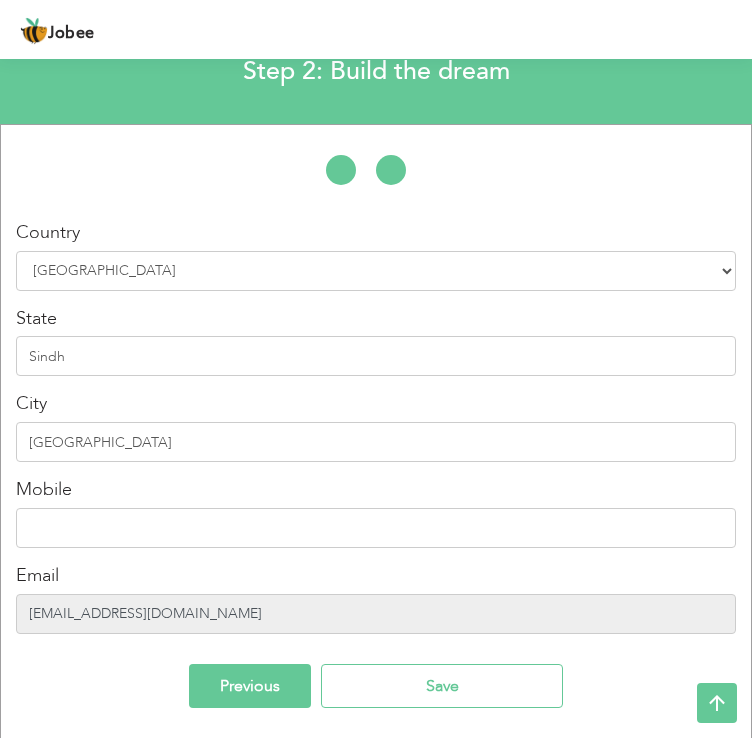 drag, startPoint x: 216, startPoint y: 610, endPoint x: -226, endPoint y: 669, distance: 445.9204 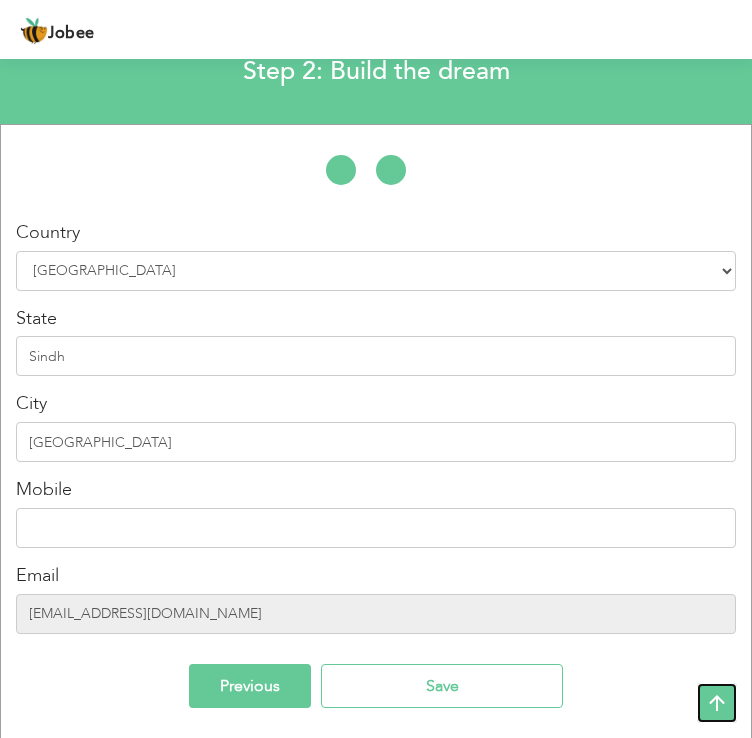 click at bounding box center [717, 703] 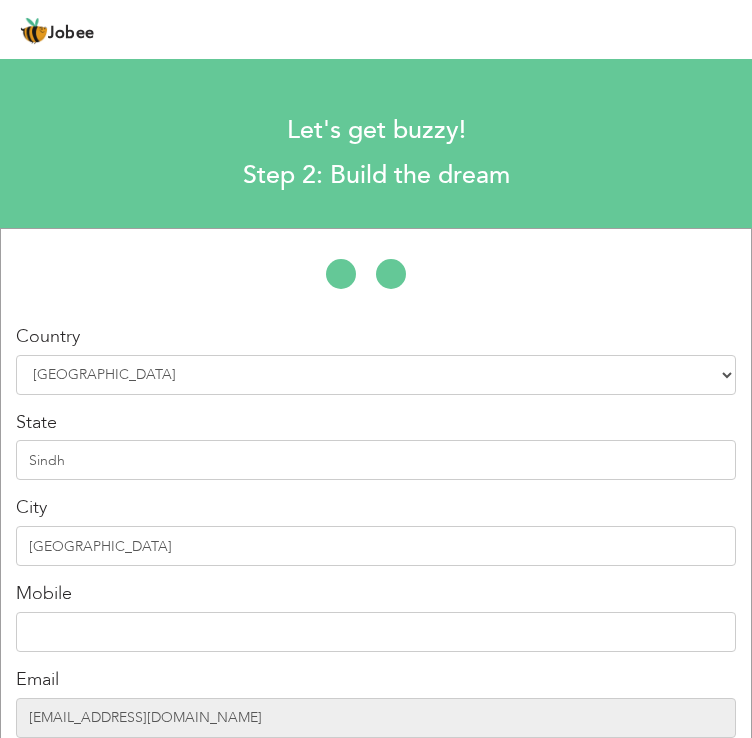 scroll, scrollTop: 0, scrollLeft: 0, axis: both 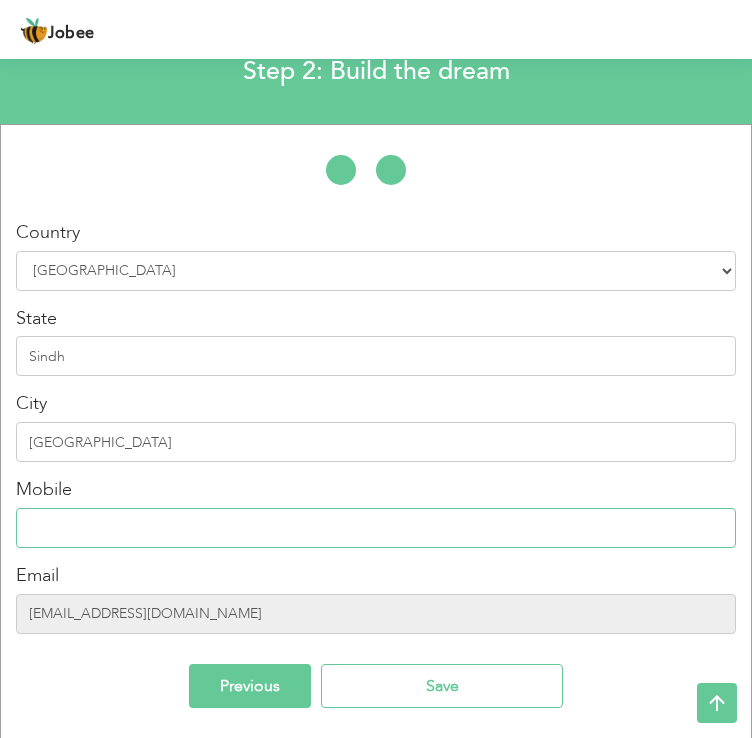 click at bounding box center (376, 528) 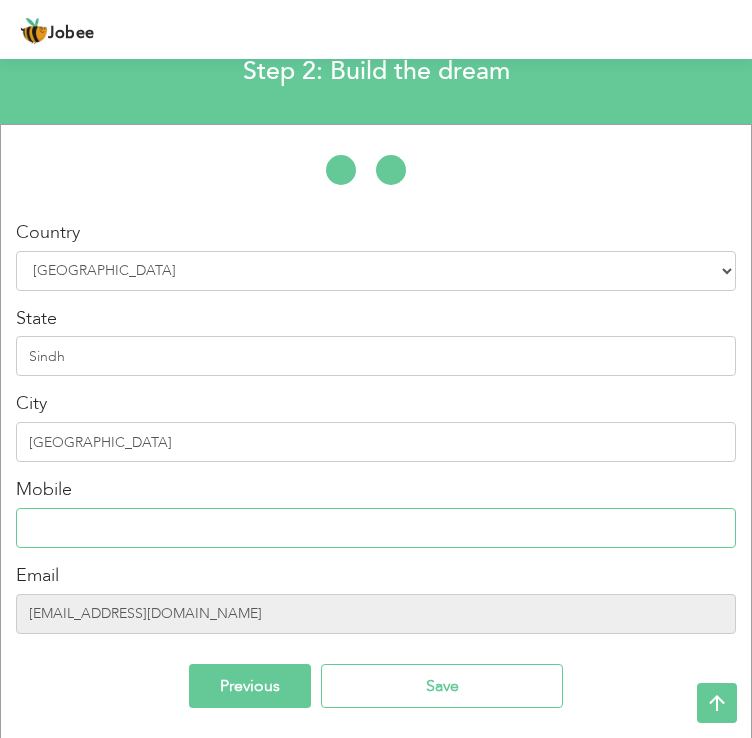 paste on "03202954727" 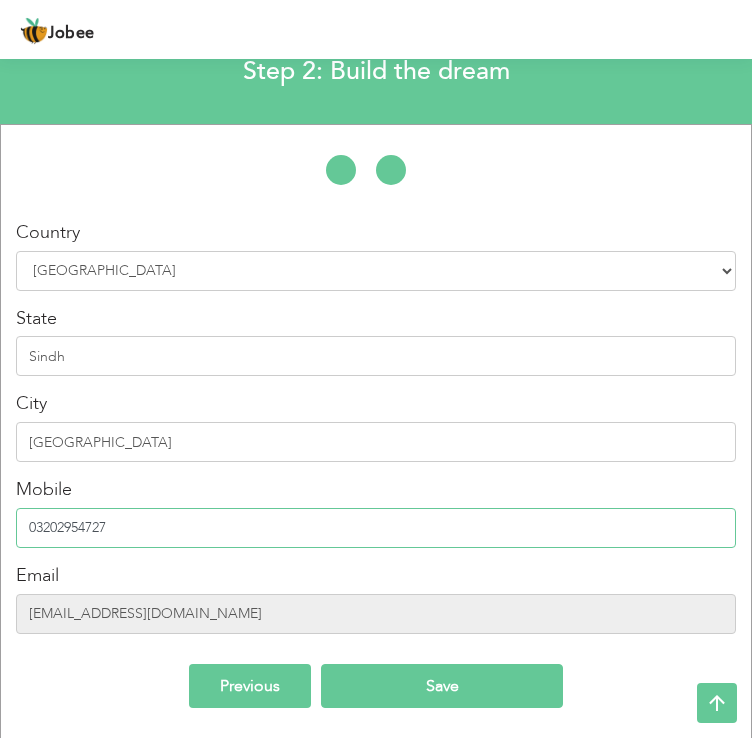 type on "03202954727" 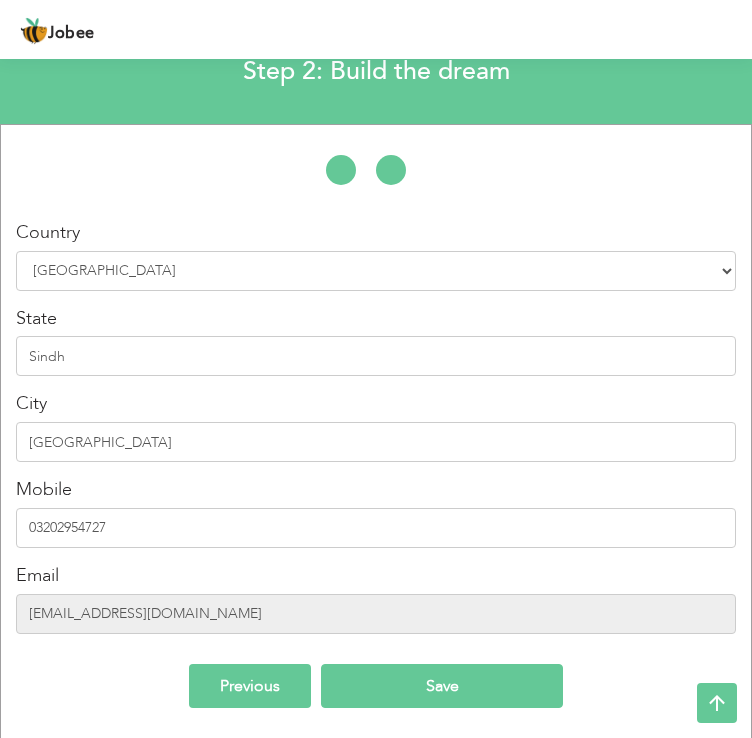 click on "Save" at bounding box center (442, 686) 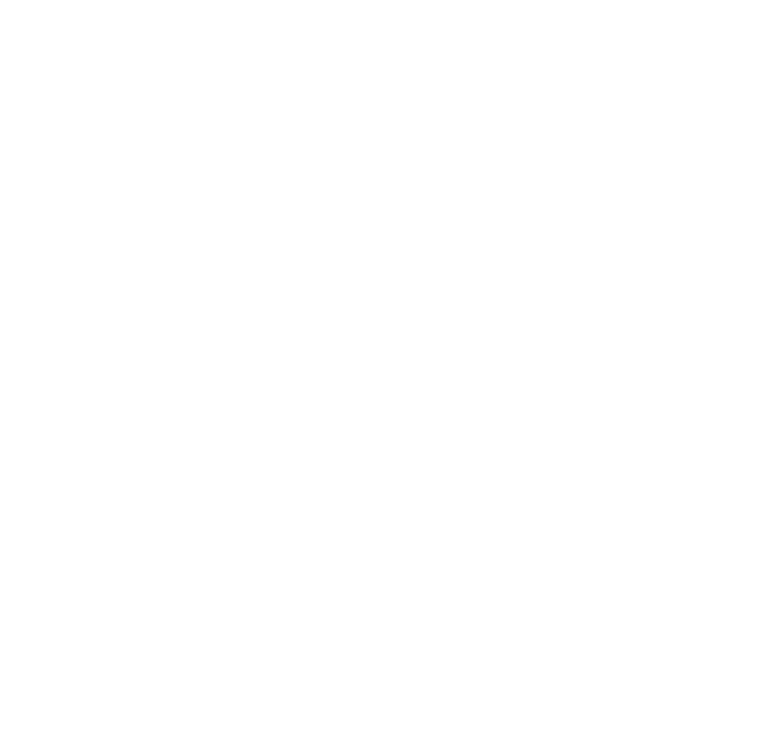 scroll, scrollTop: 0, scrollLeft: 0, axis: both 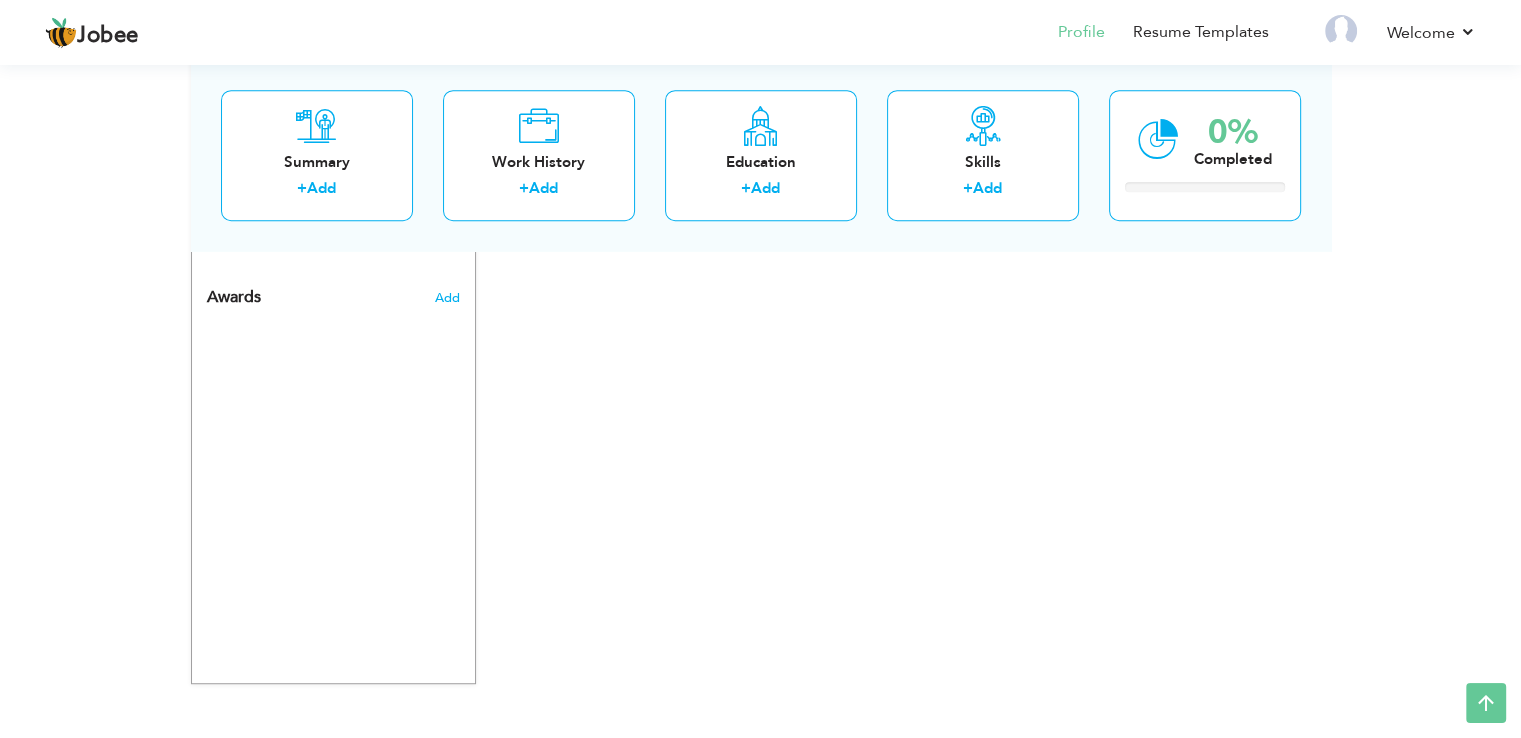 click on "View Resume
Export PDF
Profile
Summary
Public Link
Experience
Education
Awards
Work Histroy
Projects
Certifications
Skills
Preferred Job City" at bounding box center [760, -114] 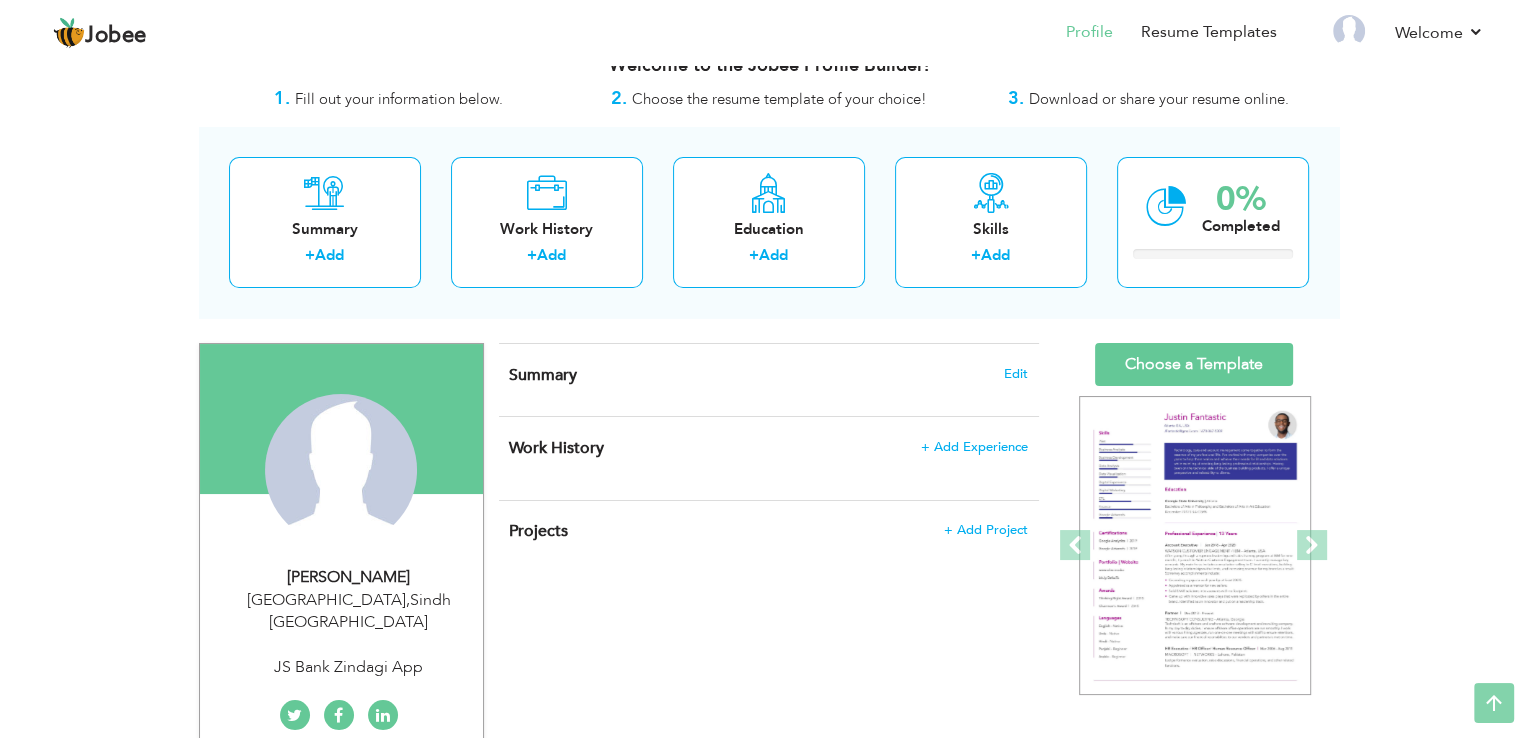 scroll, scrollTop: 0, scrollLeft: 0, axis: both 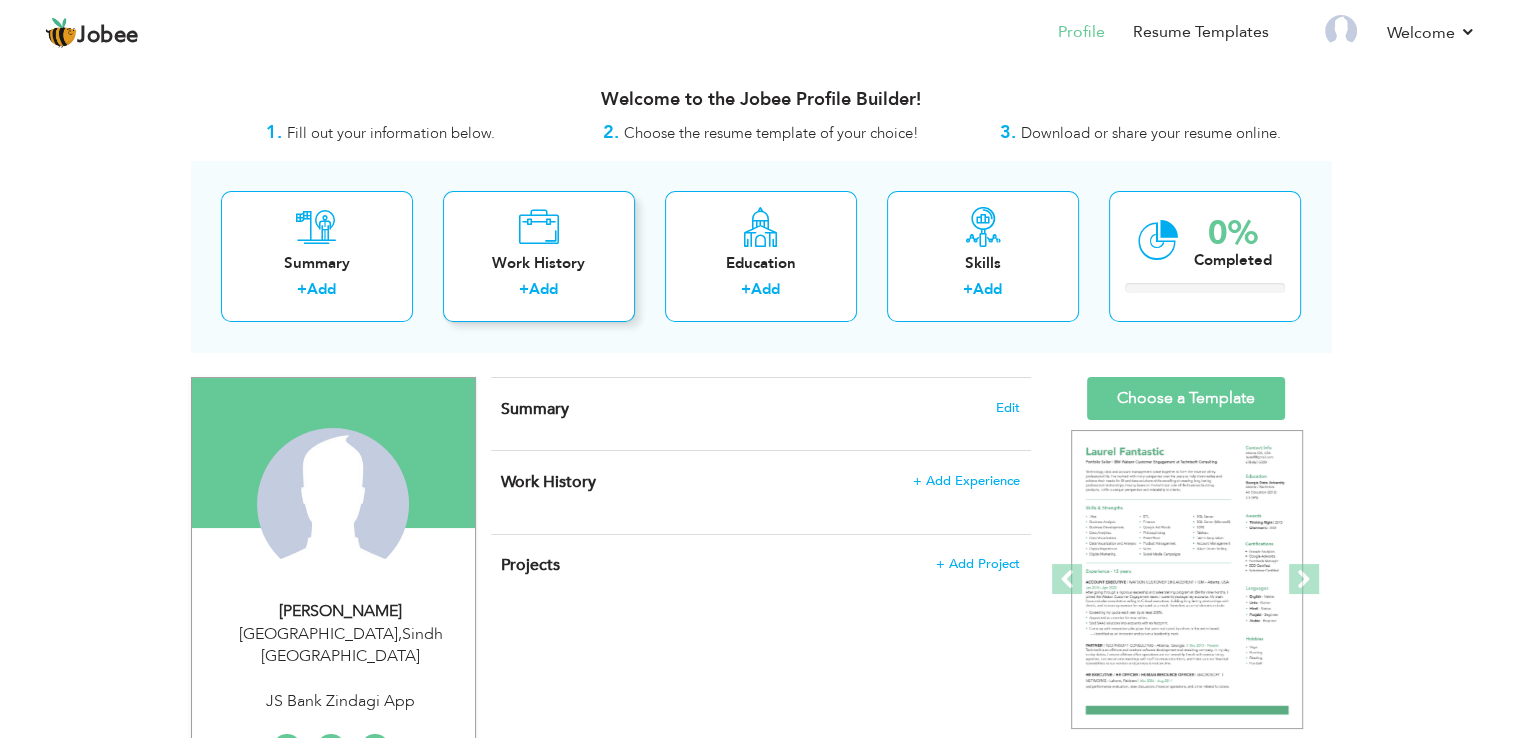 click on "Add" at bounding box center [543, 289] 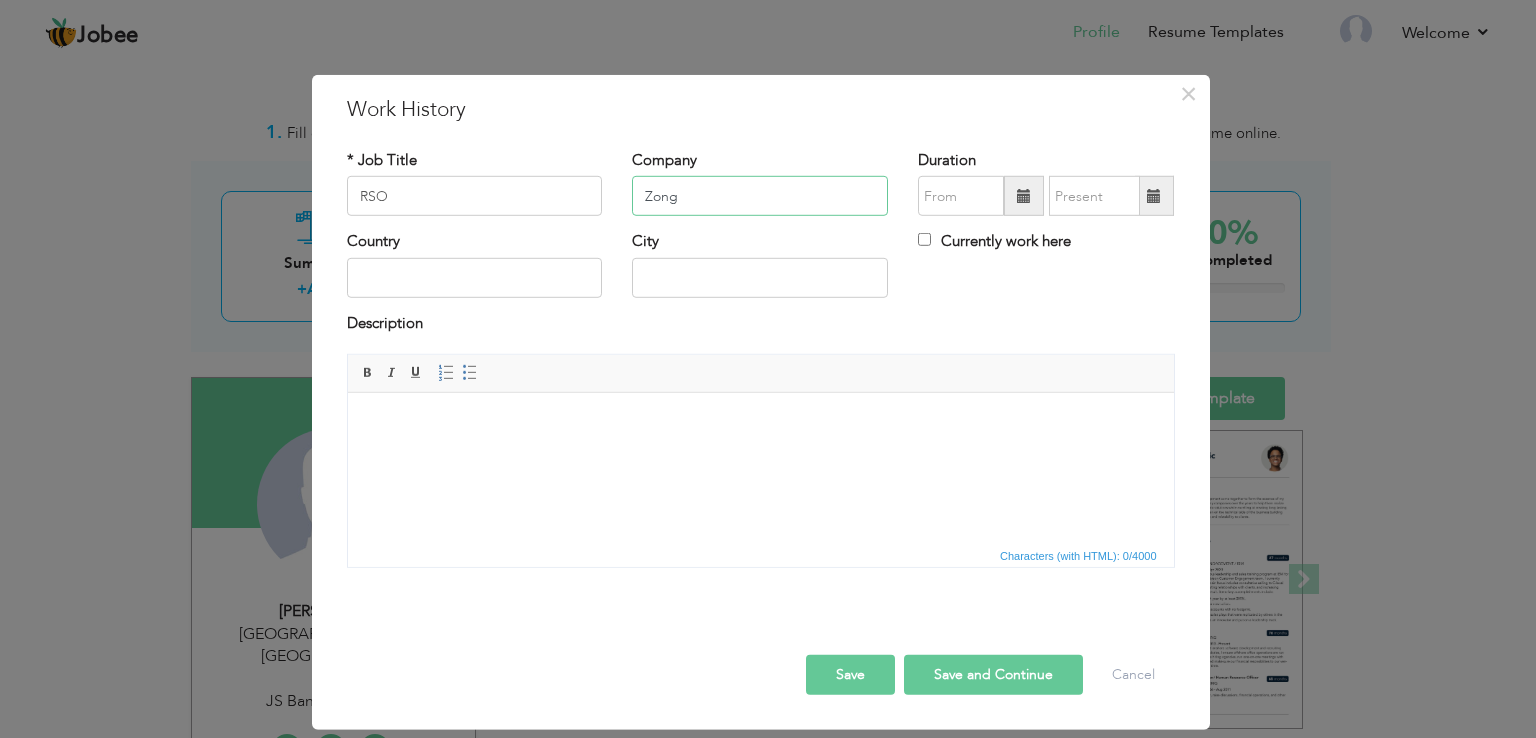 type on "Zong" 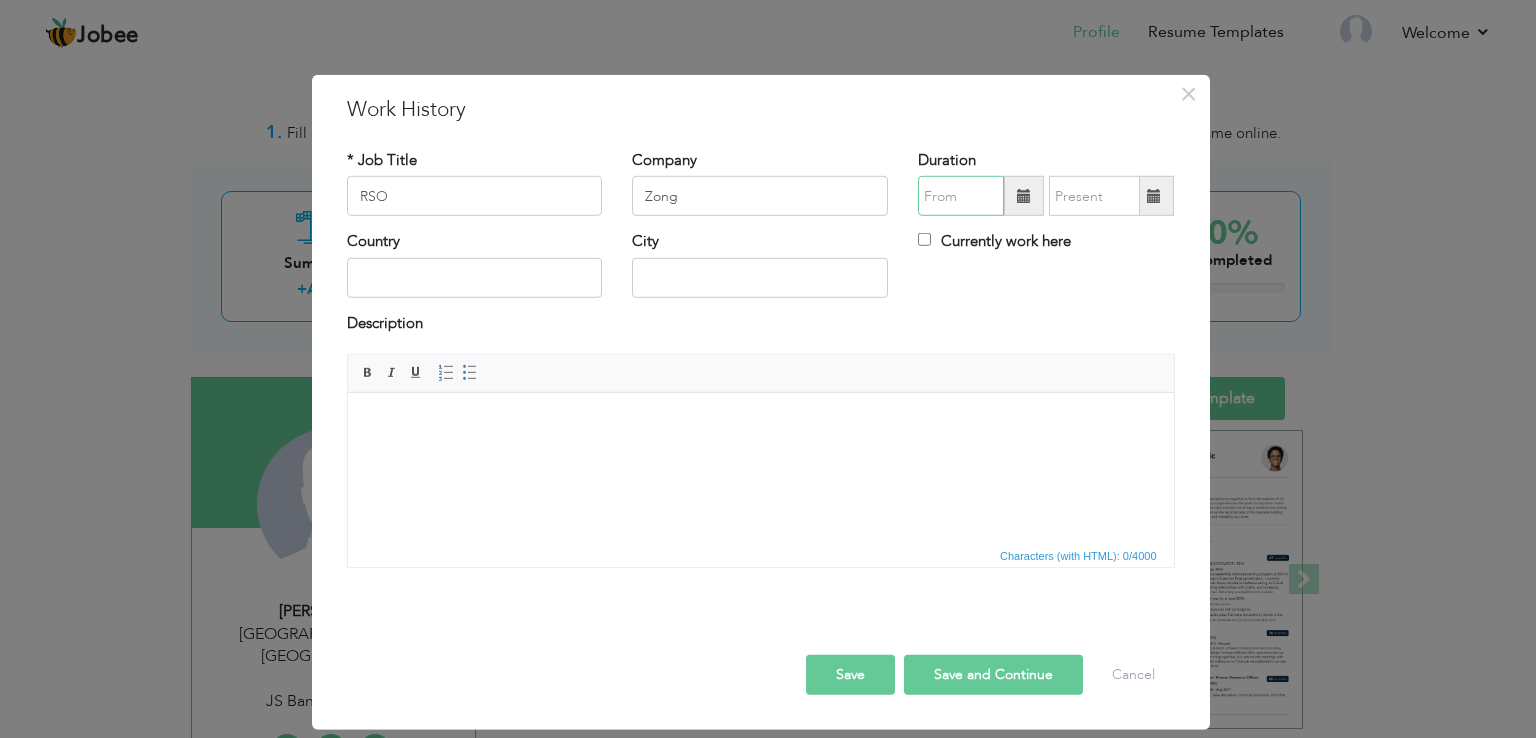 type on "07/2025" 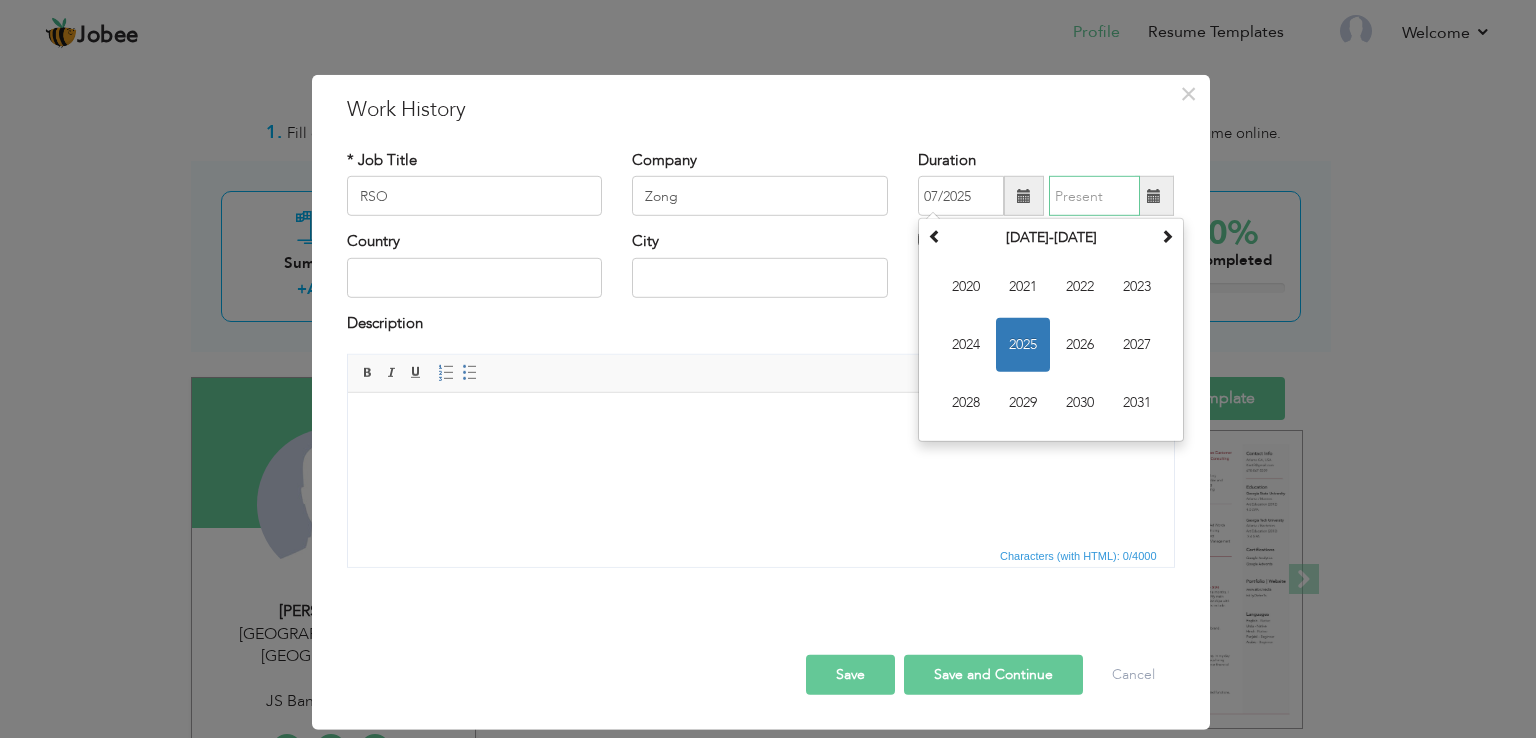 type on "07/2025" 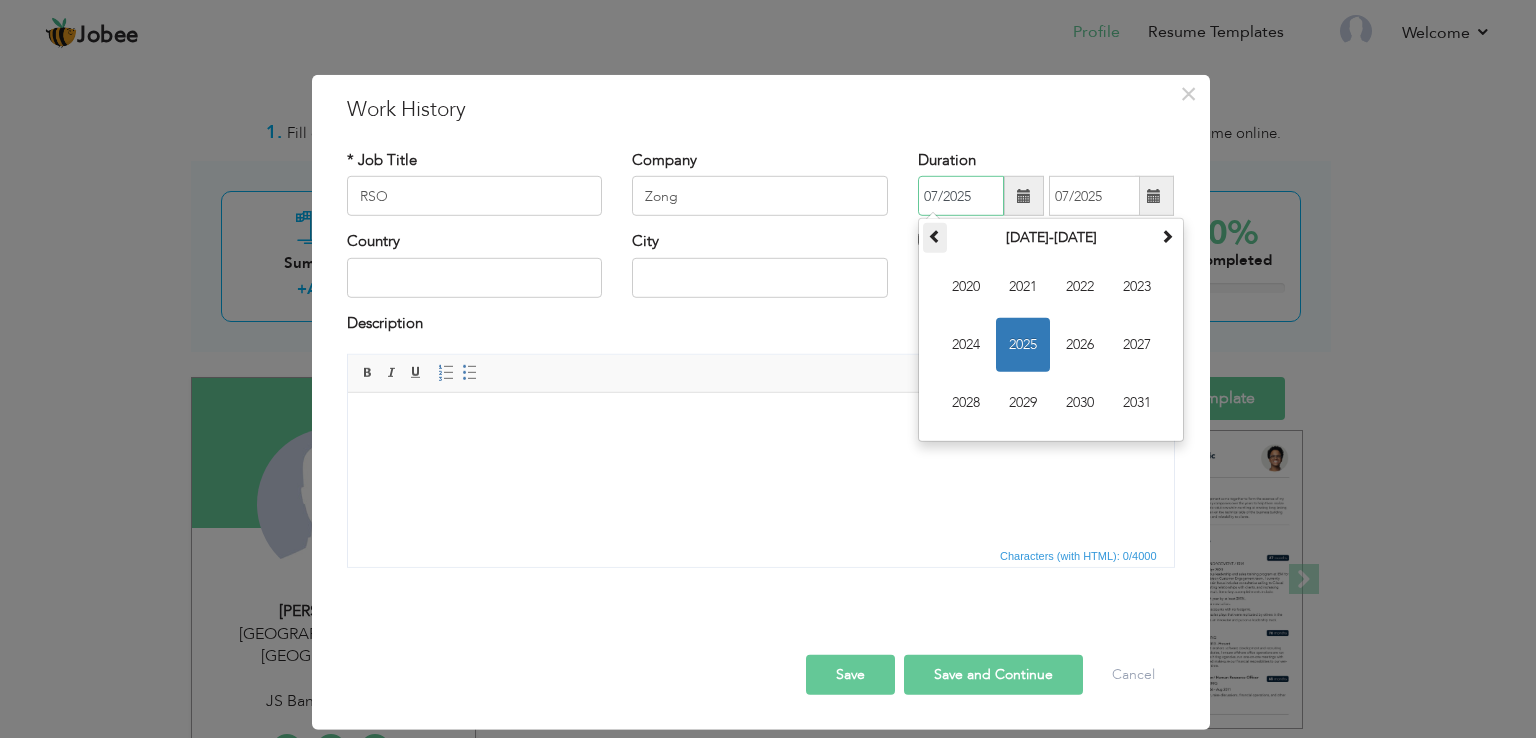 click at bounding box center [935, 236] 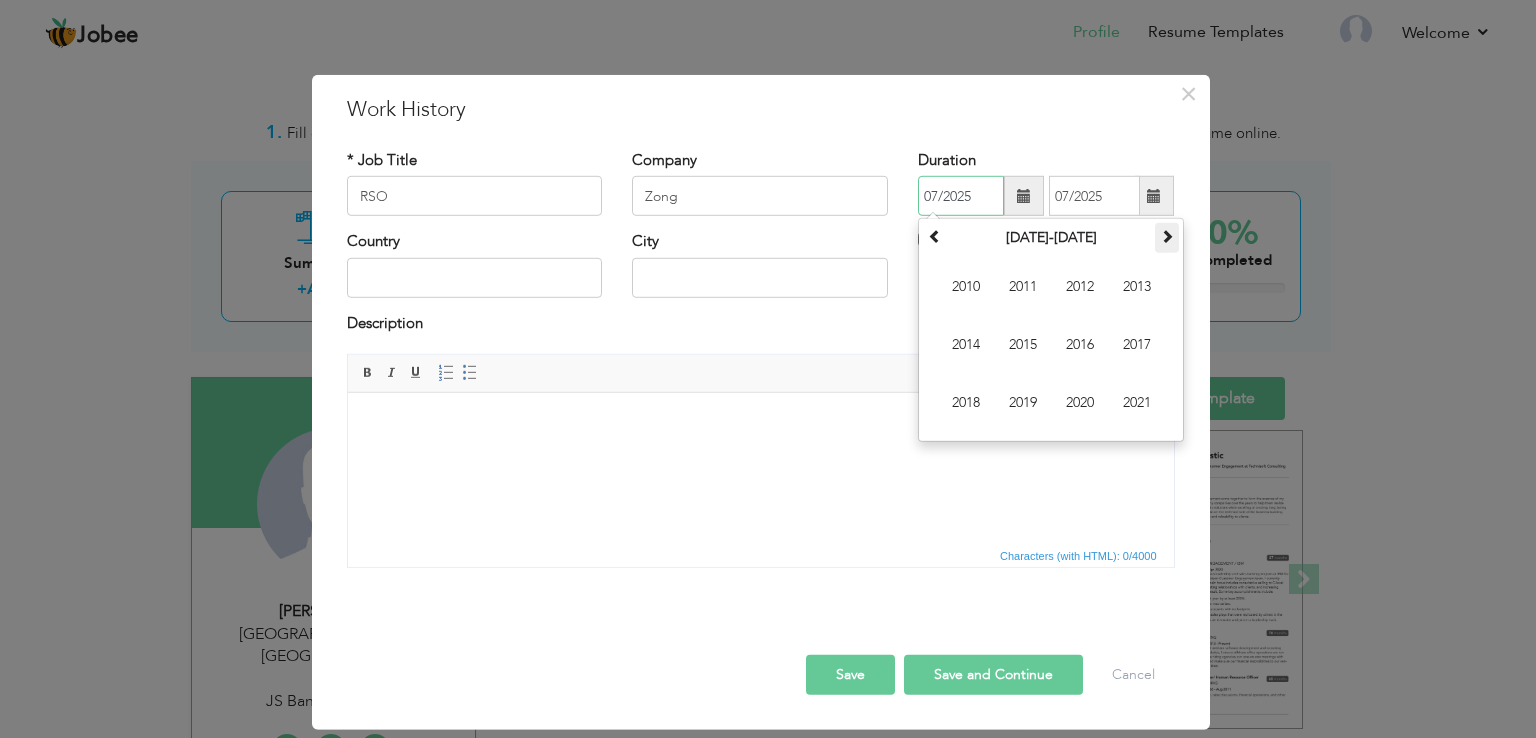 click at bounding box center [1167, 238] 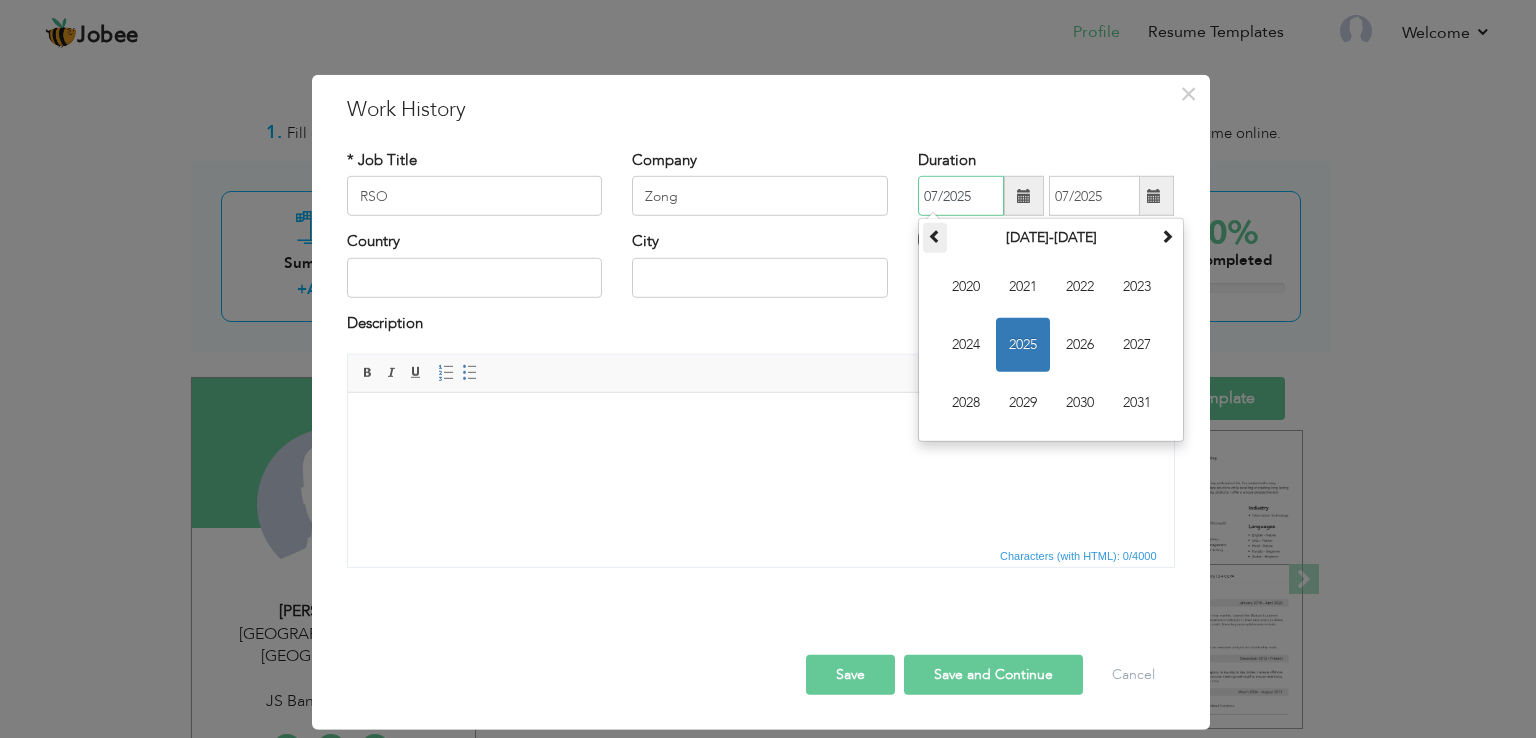 click at bounding box center [935, 238] 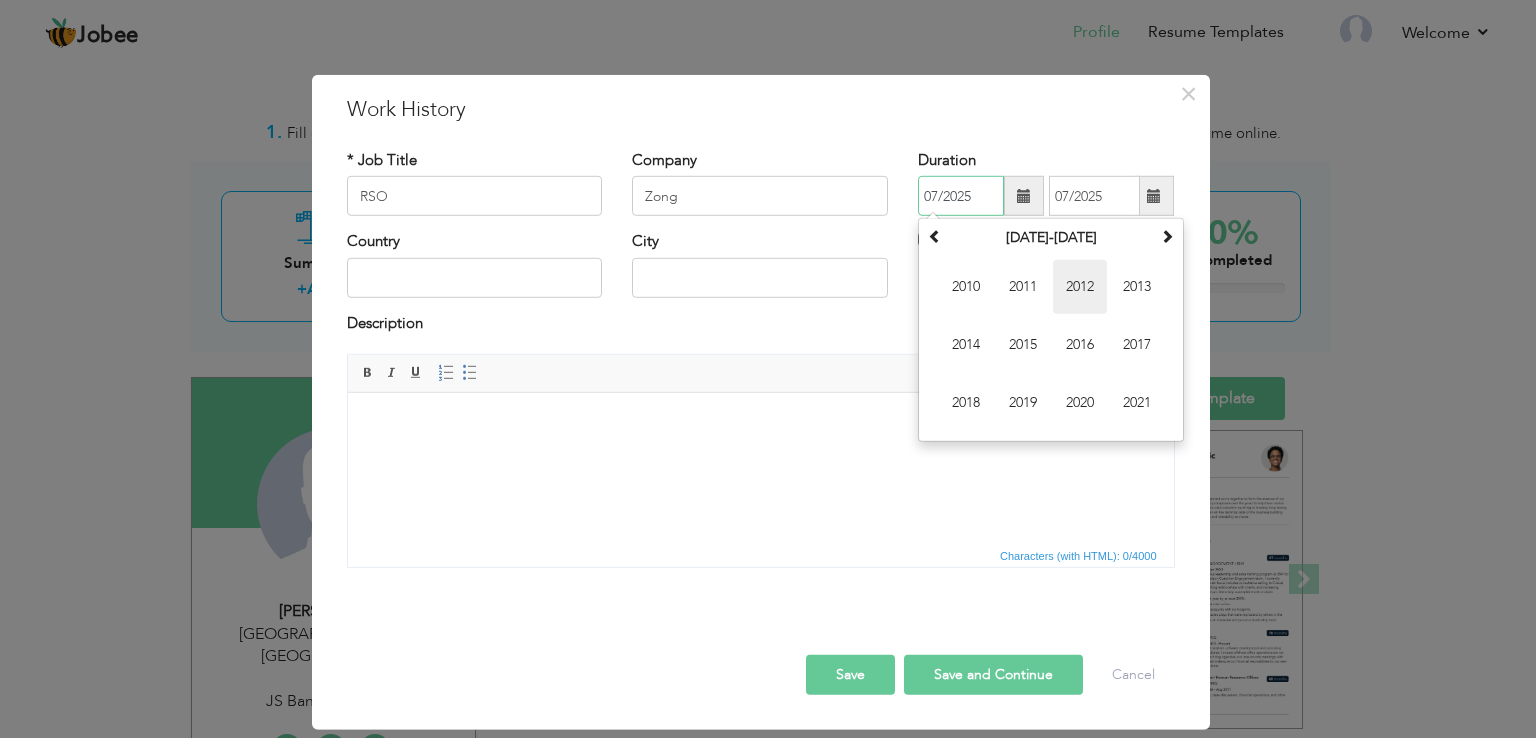 click on "2012" at bounding box center [1080, 287] 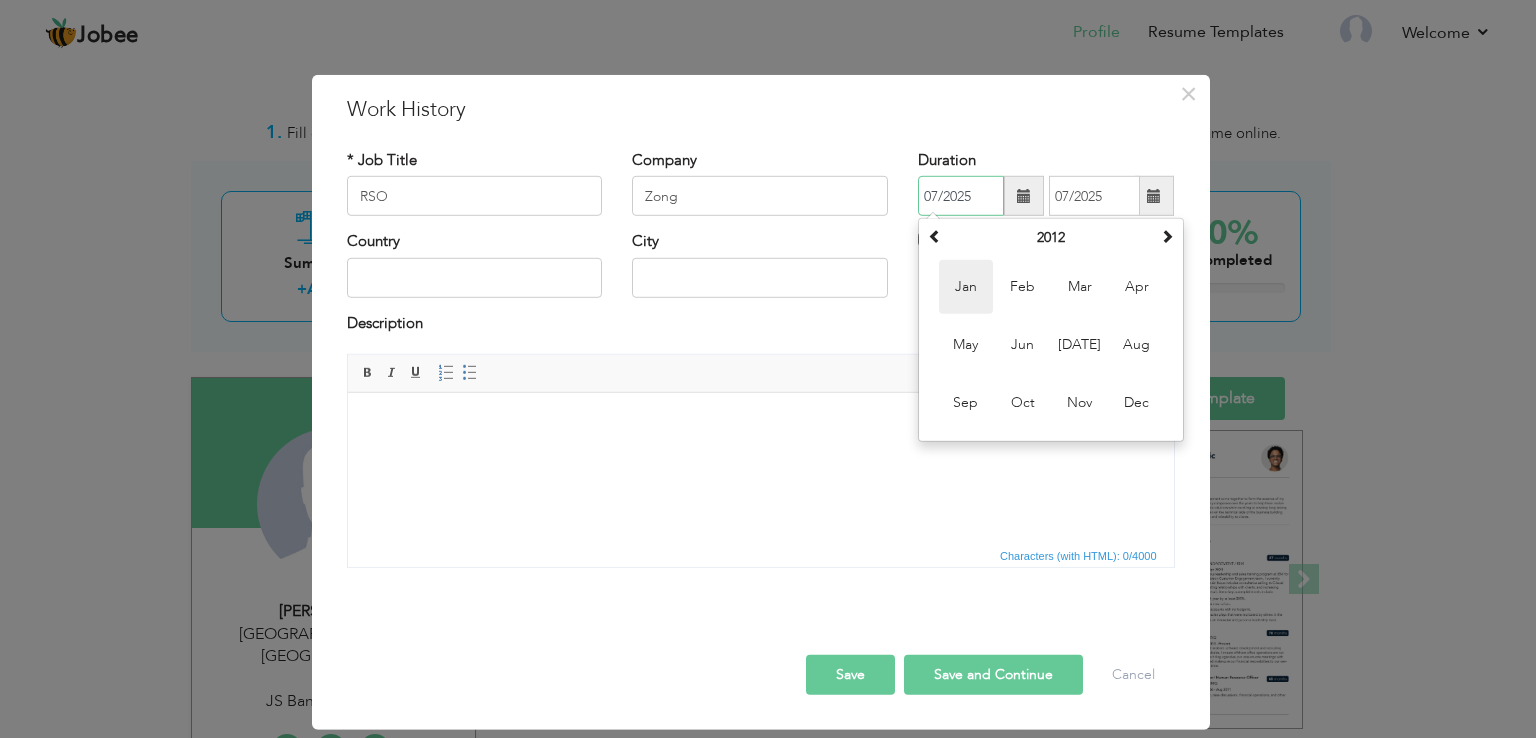 click on "Jan" at bounding box center [966, 287] 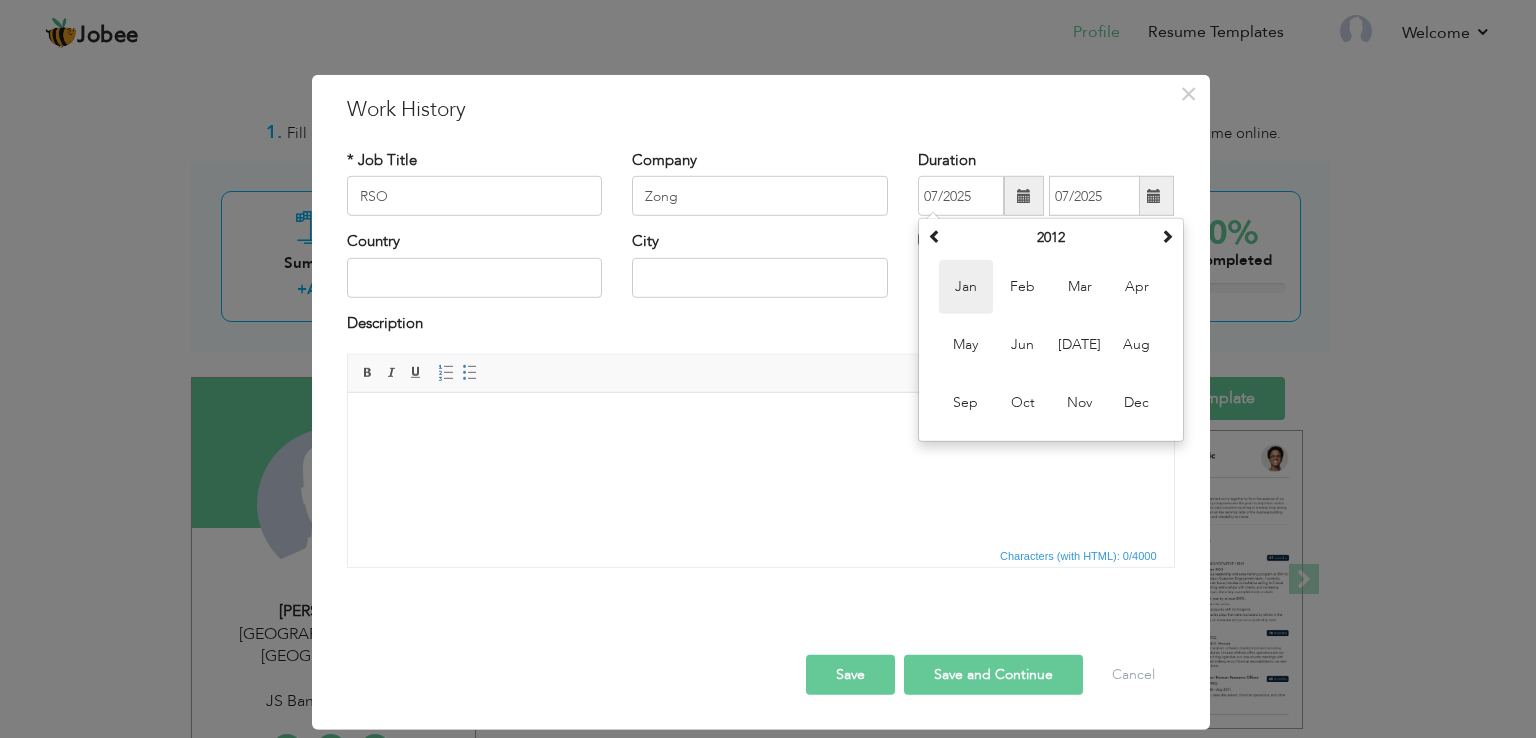 type on "01/2012" 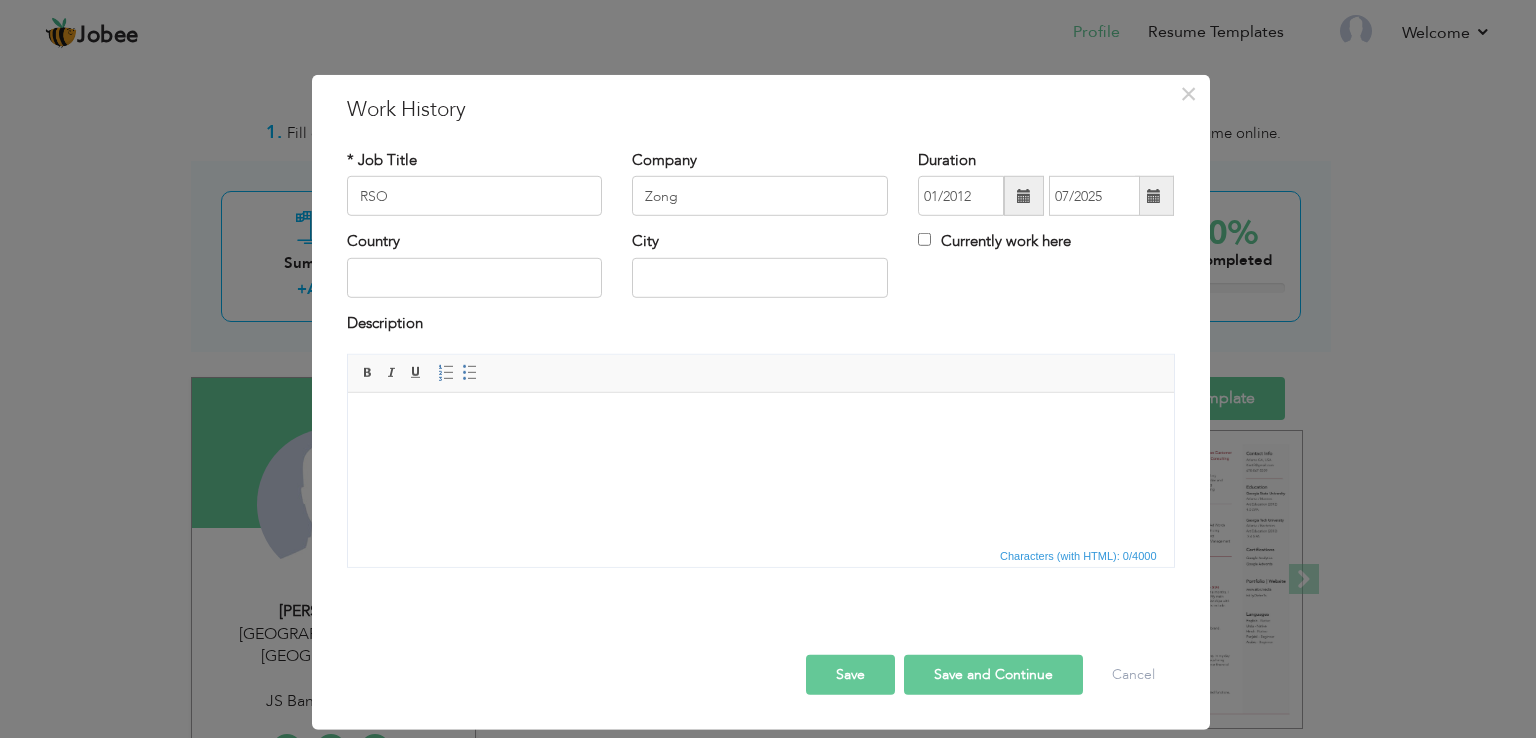 click at bounding box center (1154, 196) 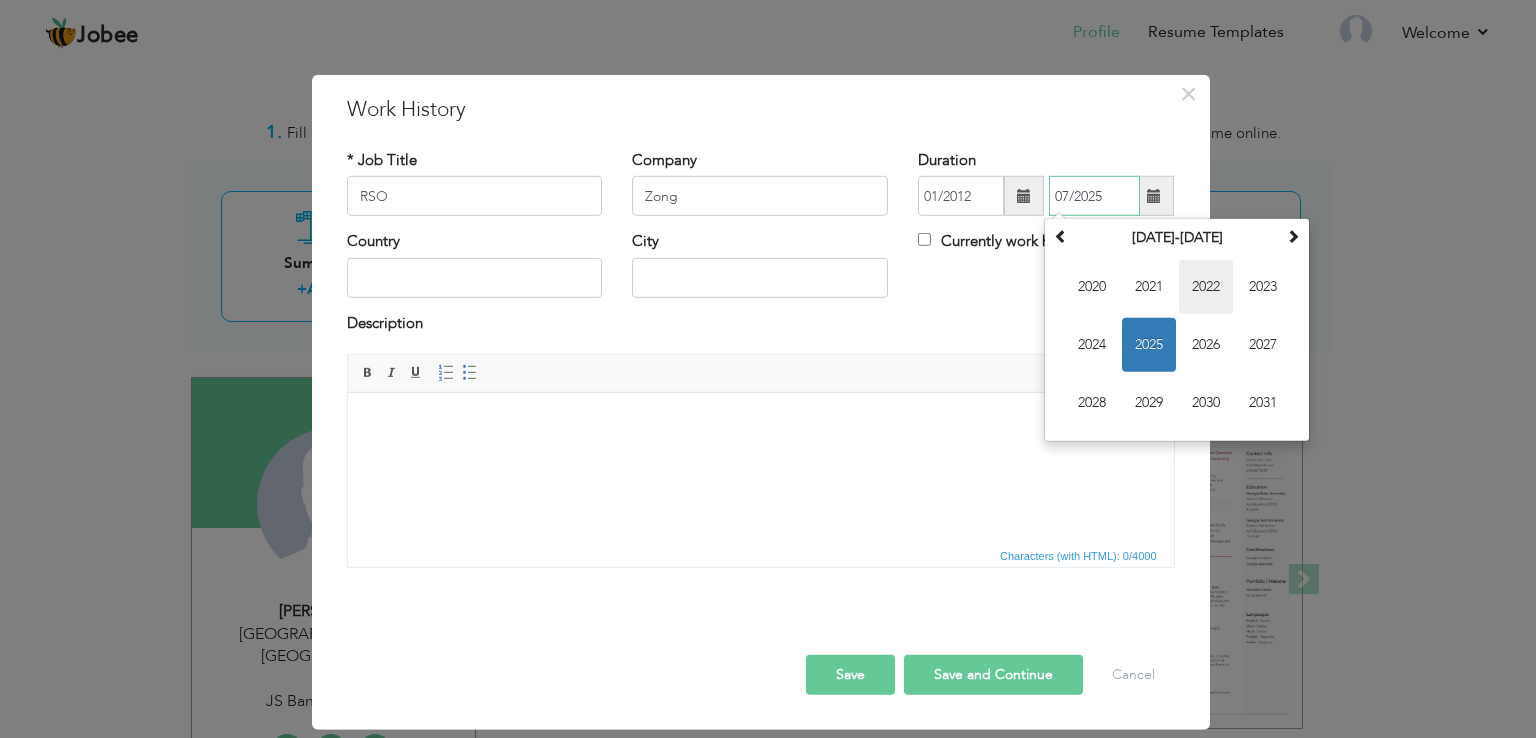 click on "2022" at bounding box center [1206, 287] 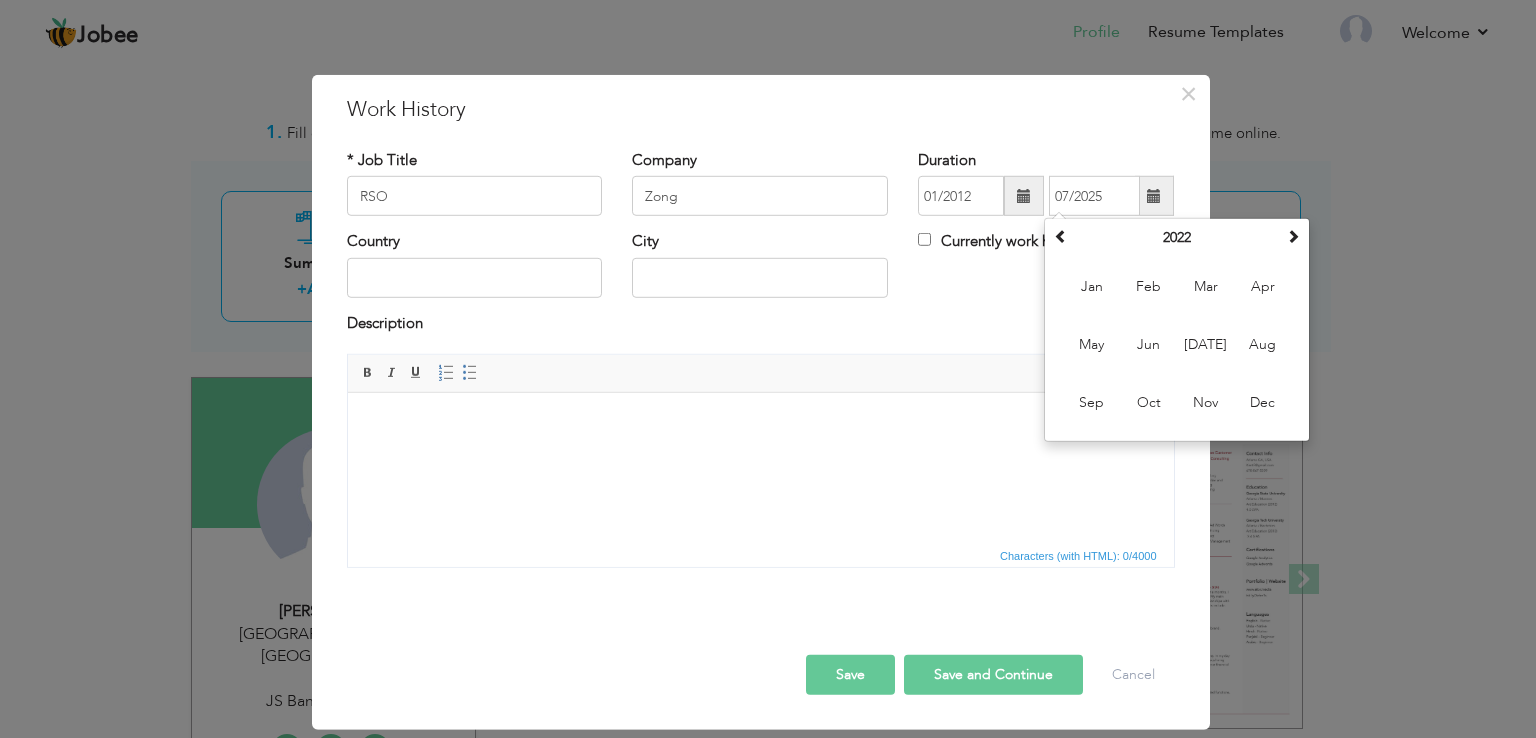 click on "Currently work here" at bounding box center [1046, 251] 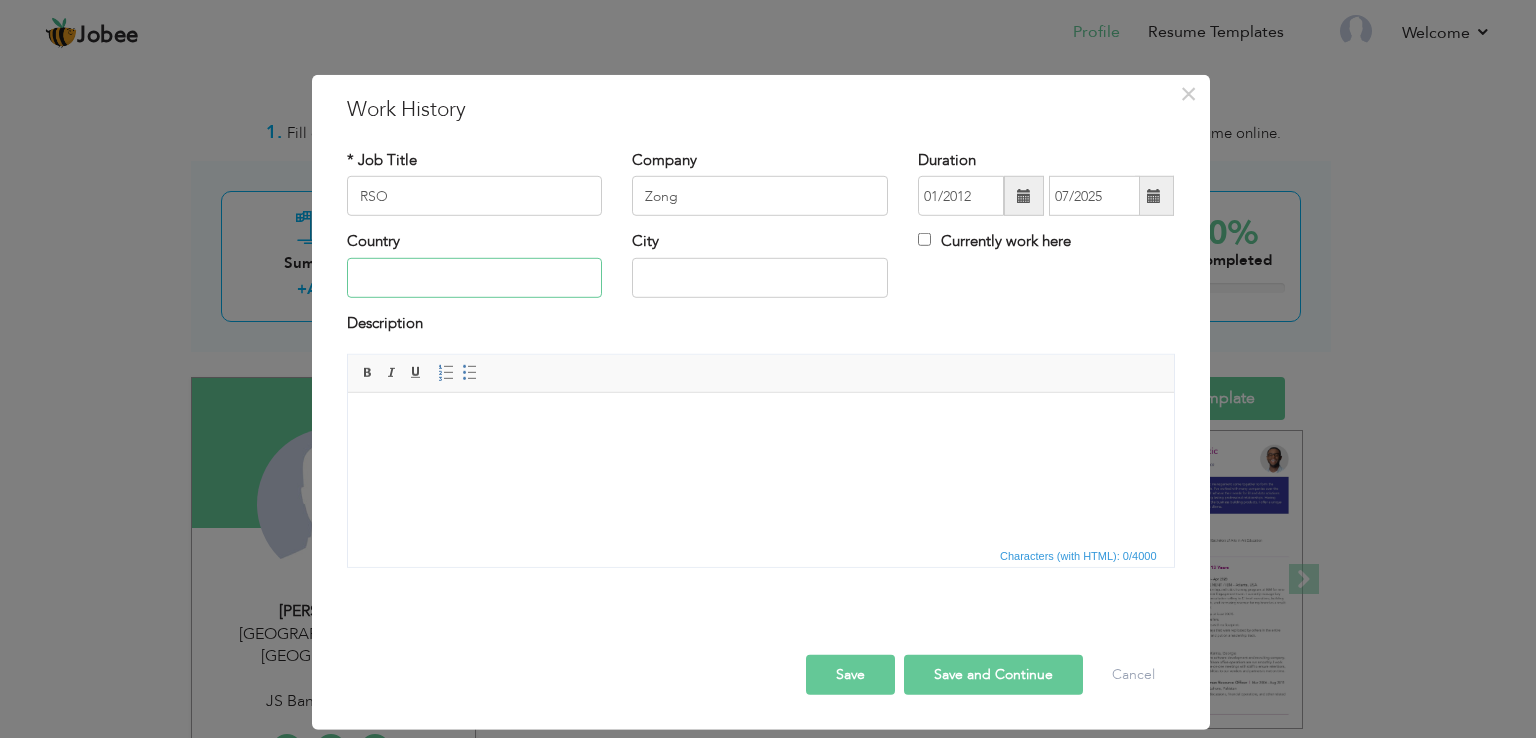 click at bounding box center (475, 278) 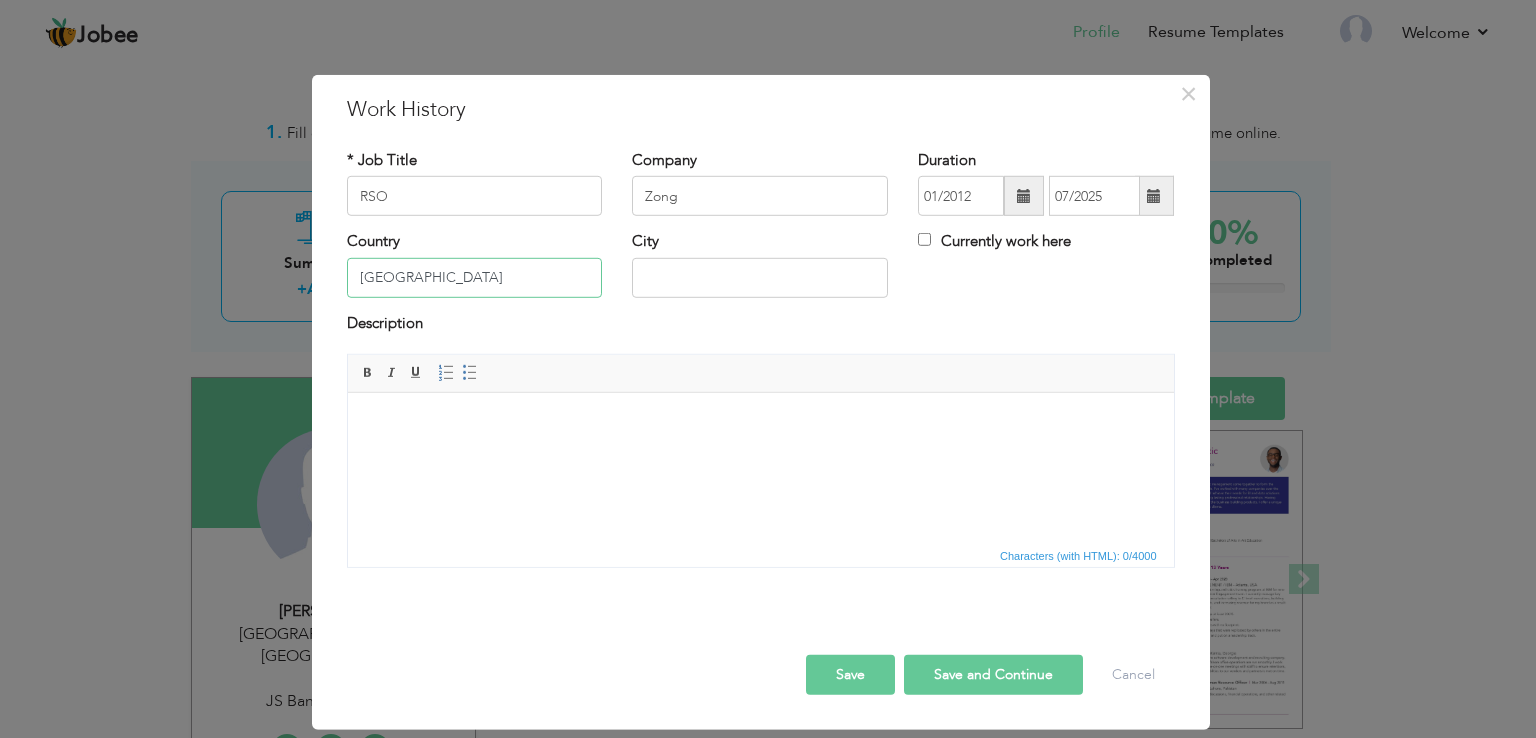 type on "[GEOGRAPHIC_DATA]" 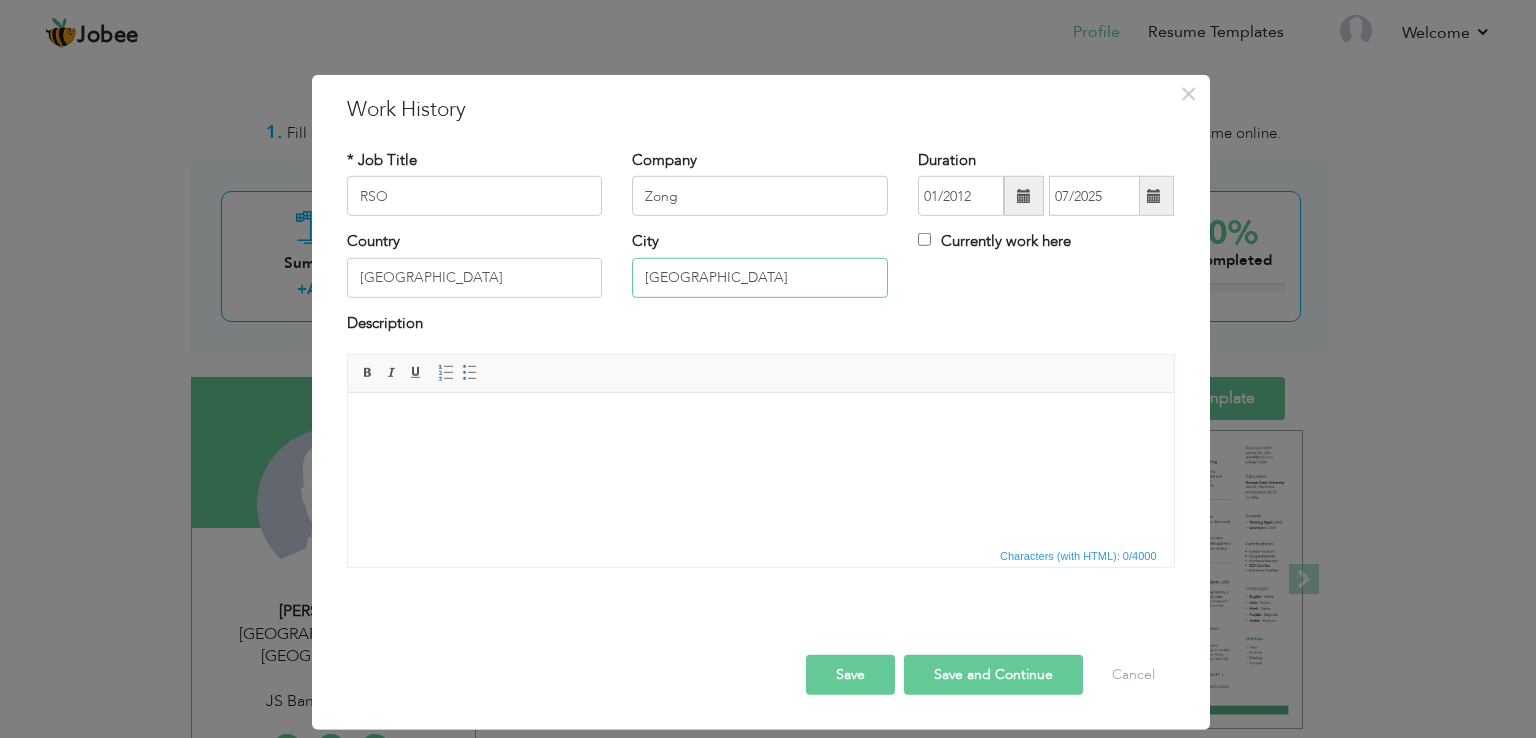 type on "[GEOGRAPHIC_DATA]" 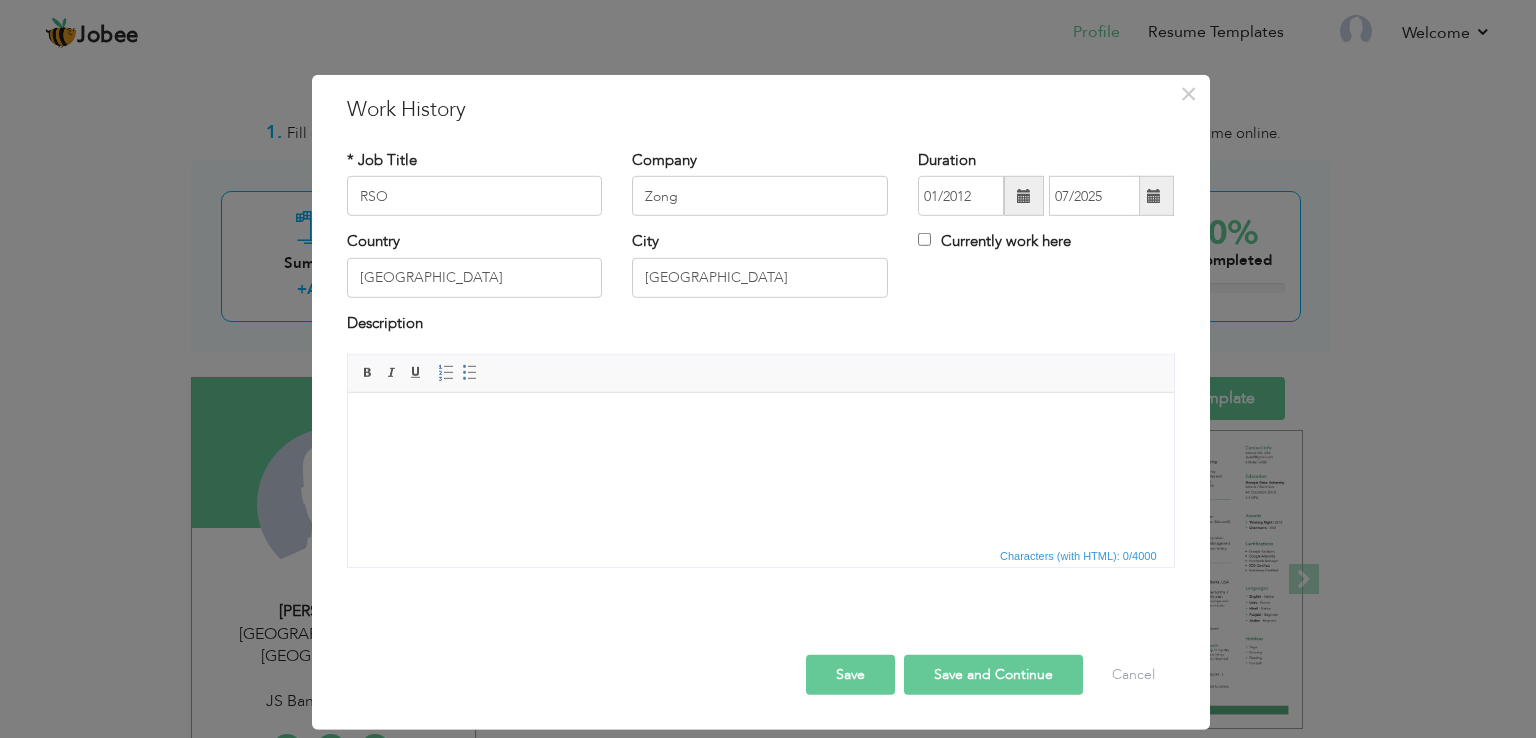 click at bounding box center [760, 423] 